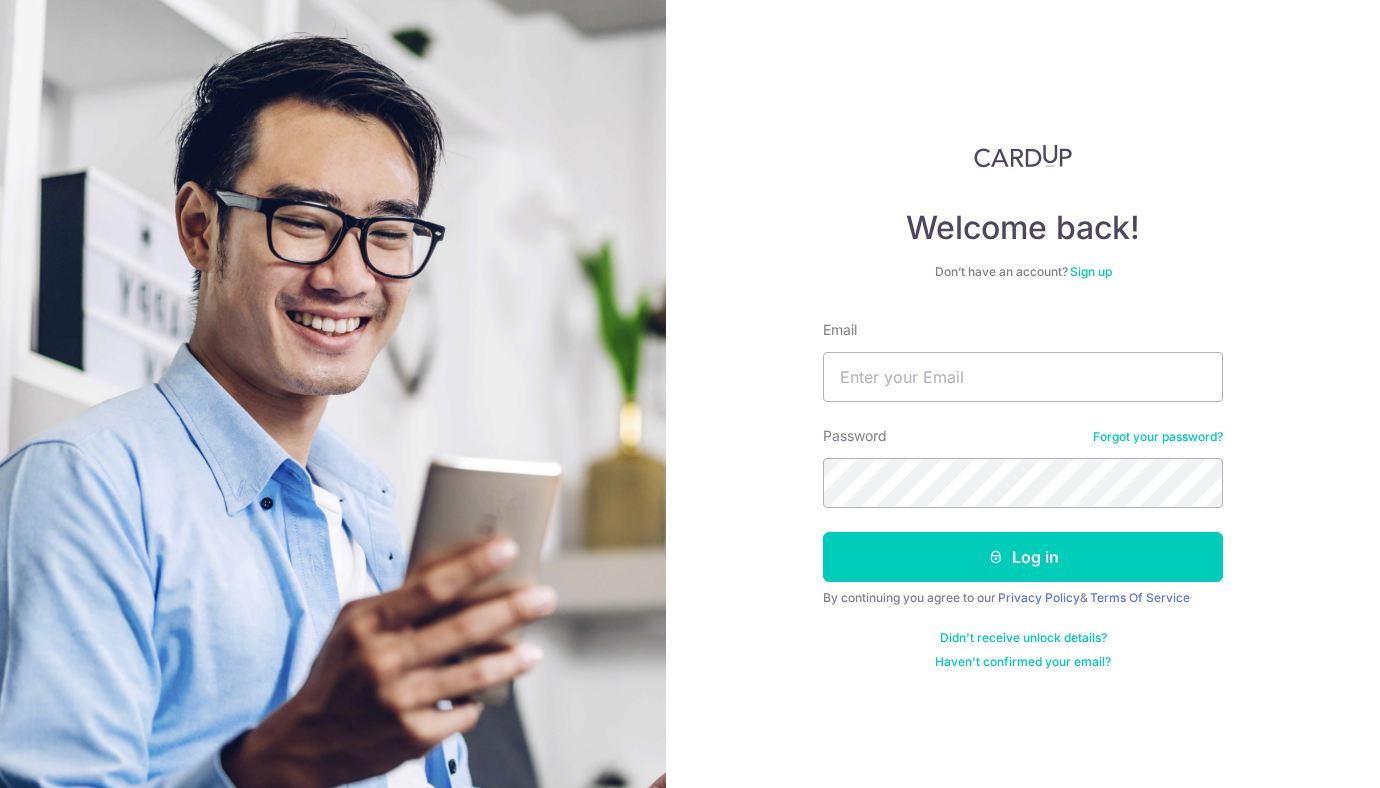 scroll, scrollTop: 0, scrollLeft: 0, axis: both 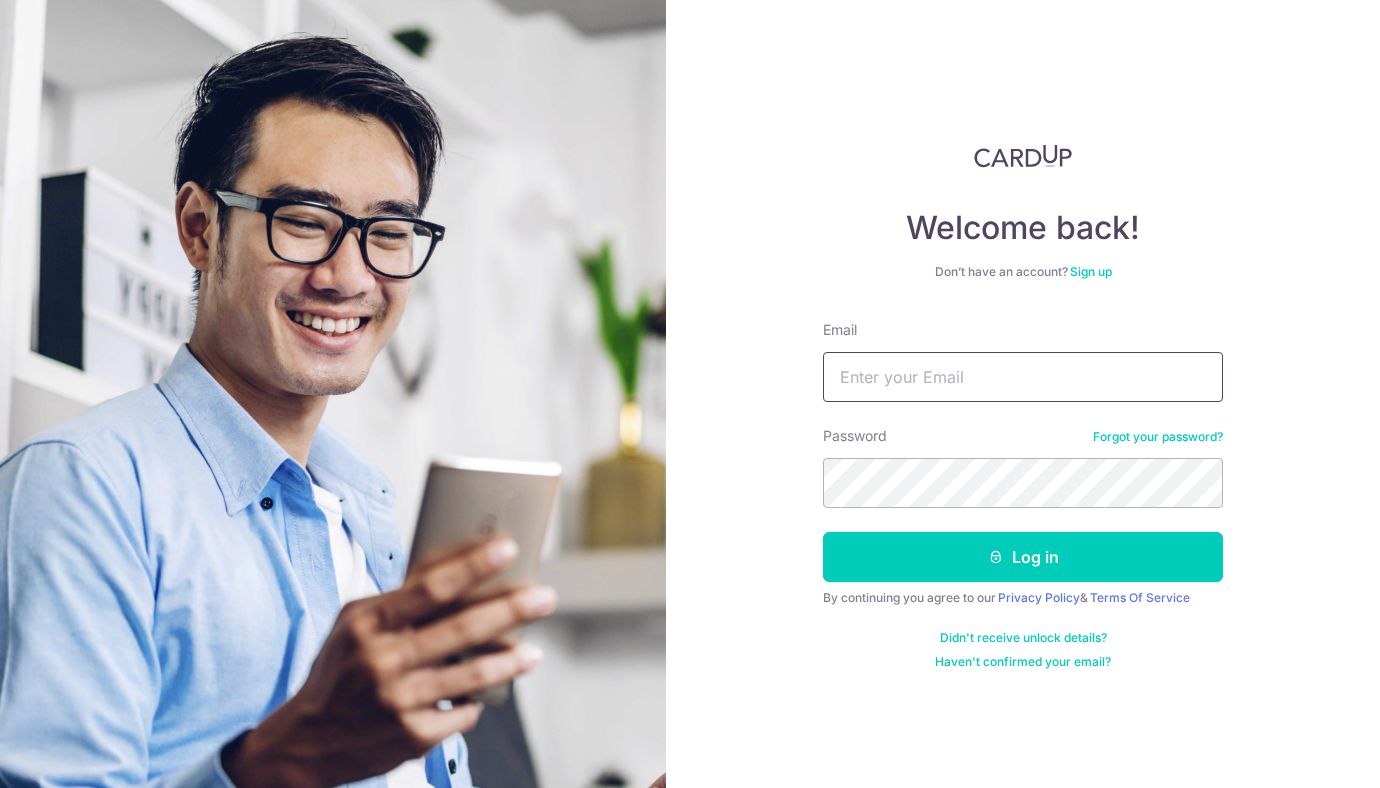 click on "Email" at bounding box center (1023, 377) 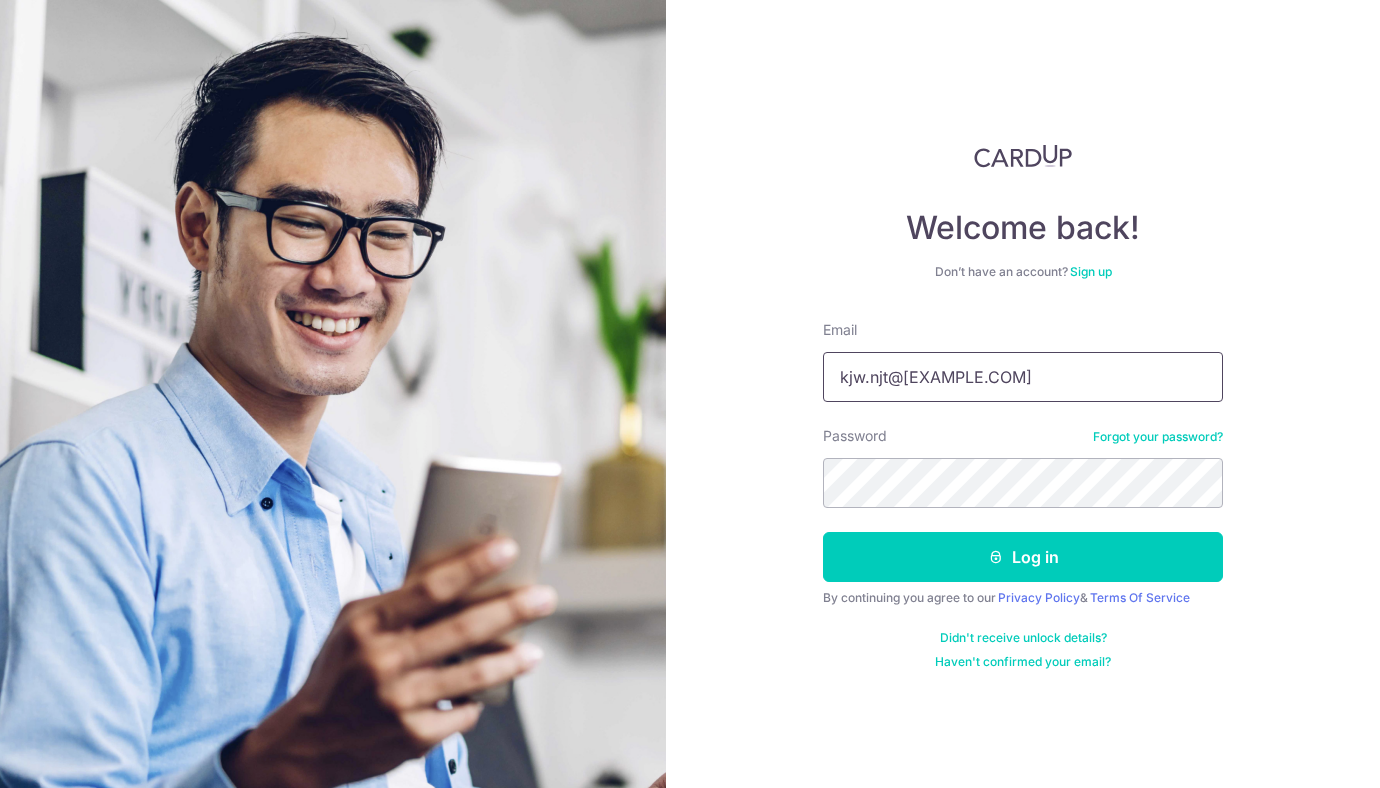 type on "kjw.njt@example.com" 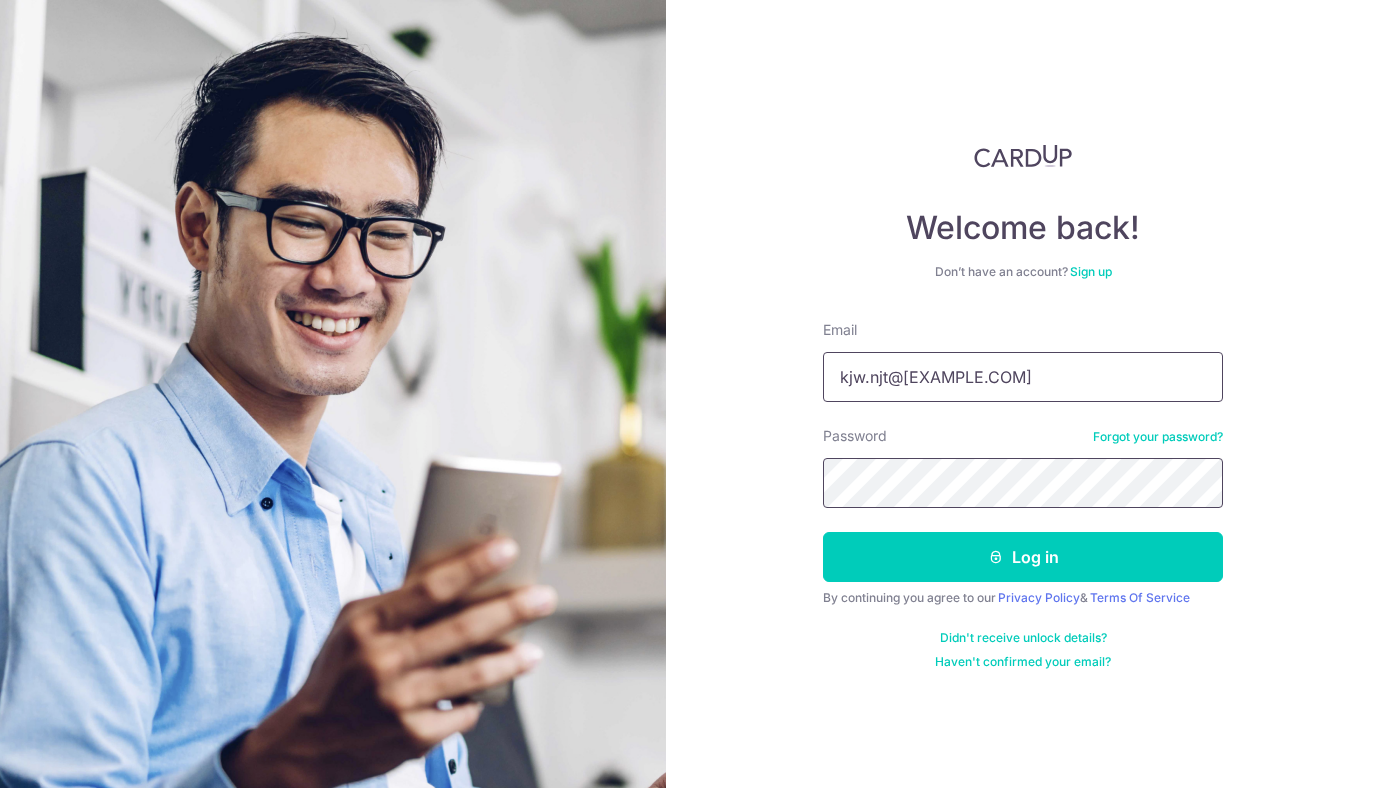 click on "Log in" at bounding box center [1023, 557] 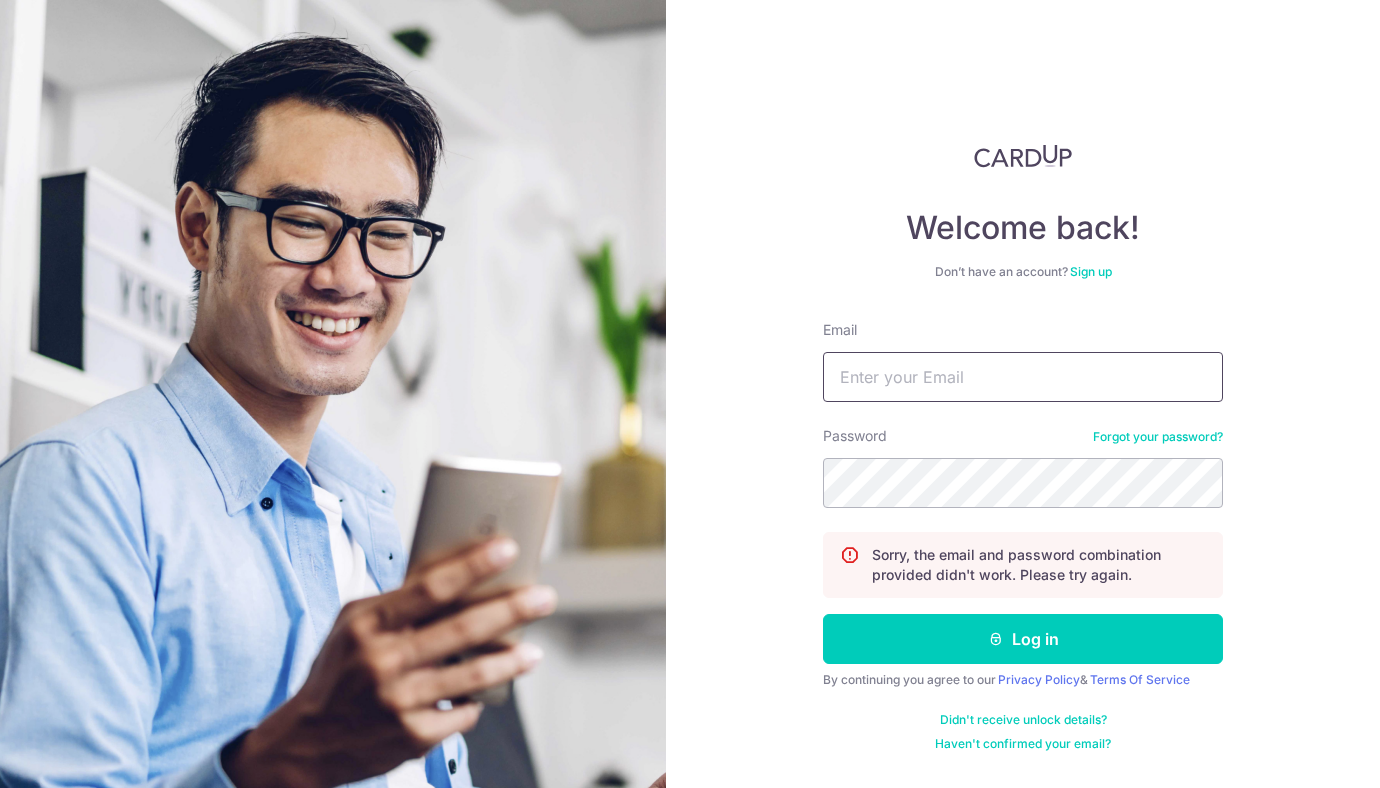 scroll, scrollTop: 0, scrollLeft: 0, axis: both 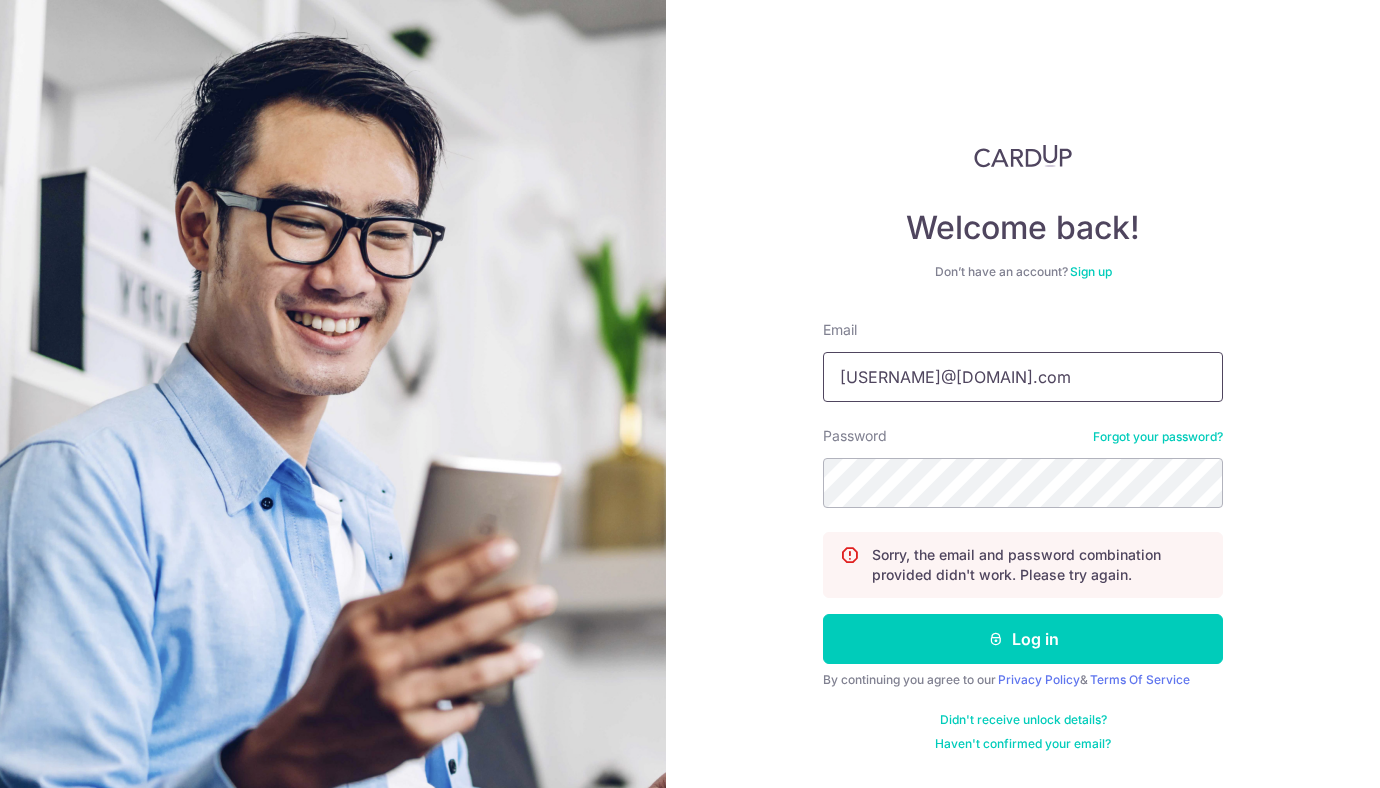 type on "kjw.njt@example.com" 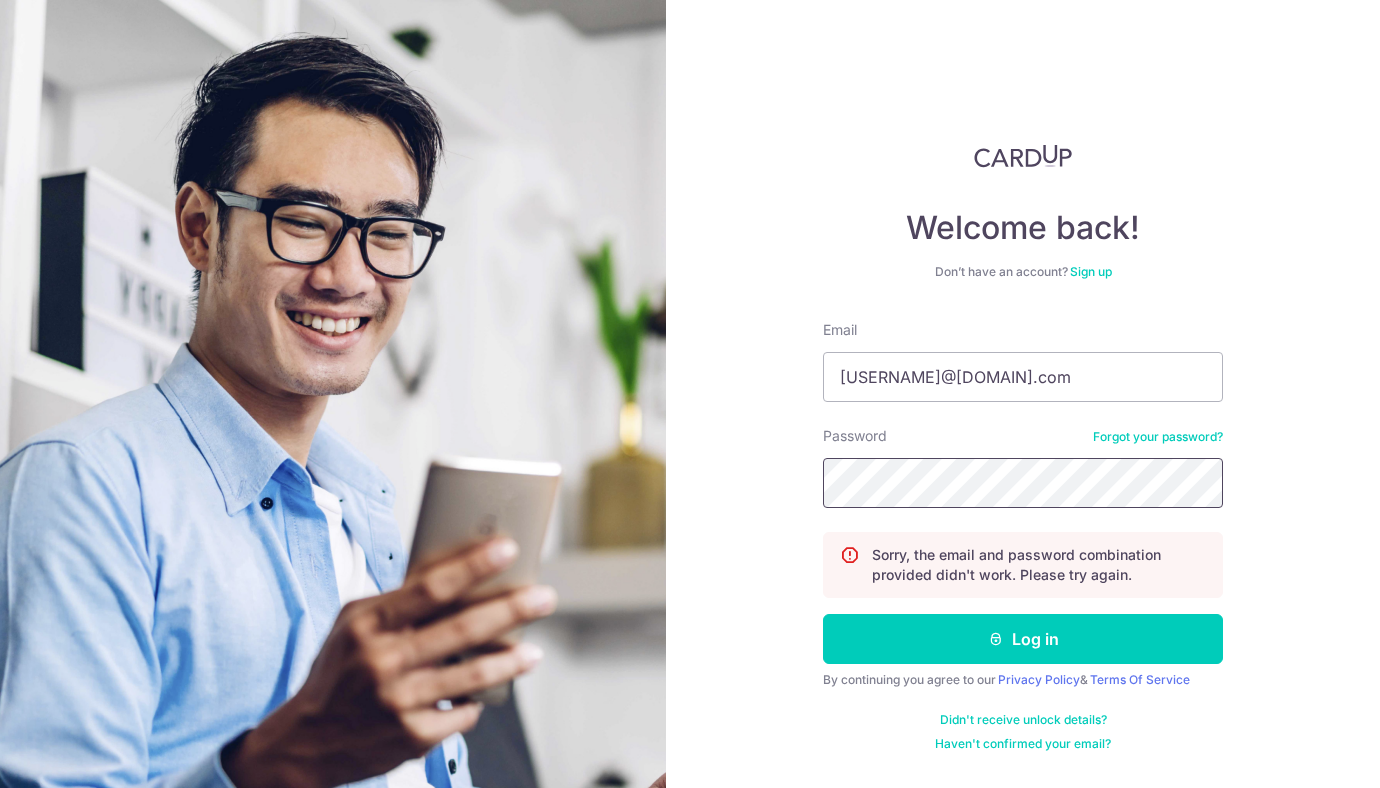click on "Log in" at bounding box center [1023, 639] 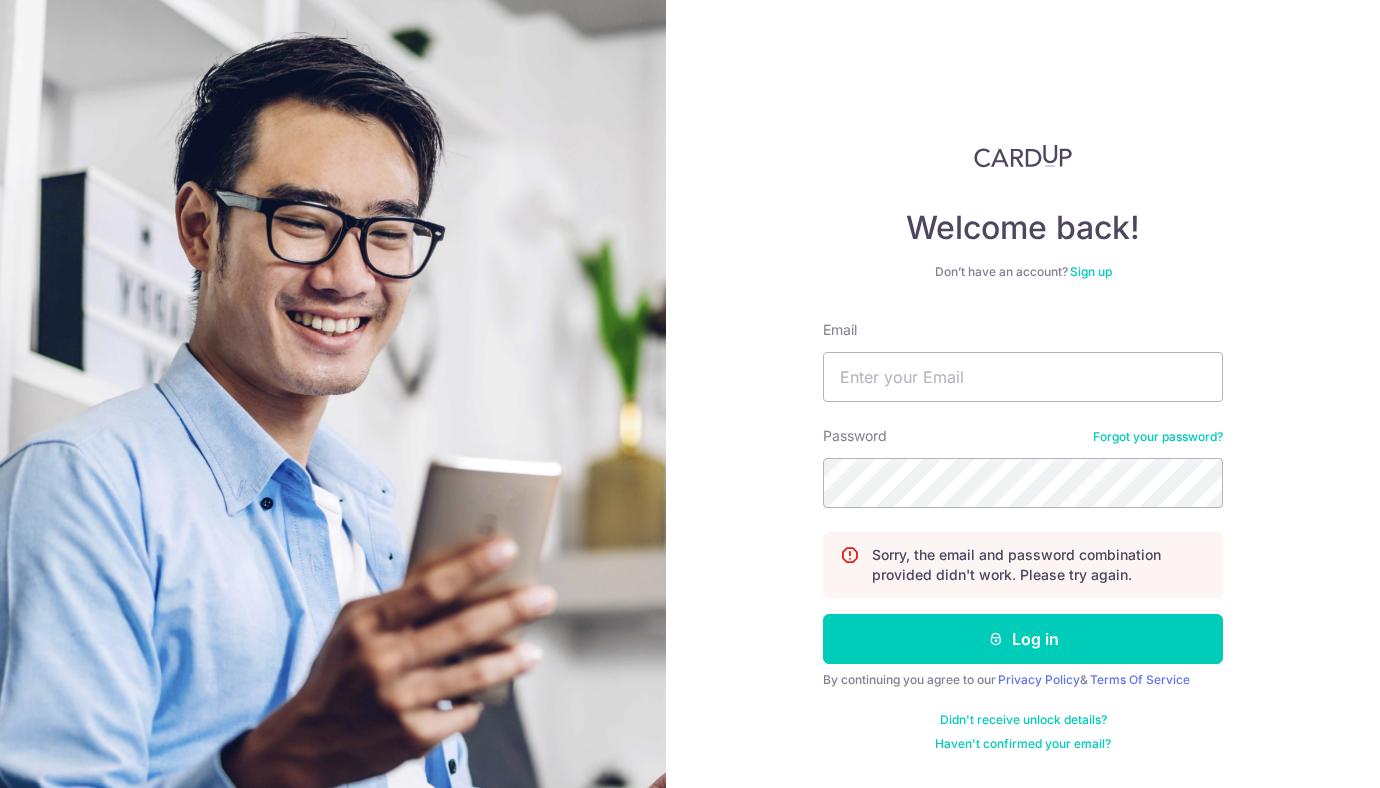 scroll, scrollTop: 0, scrollLeft: 0, axis: both 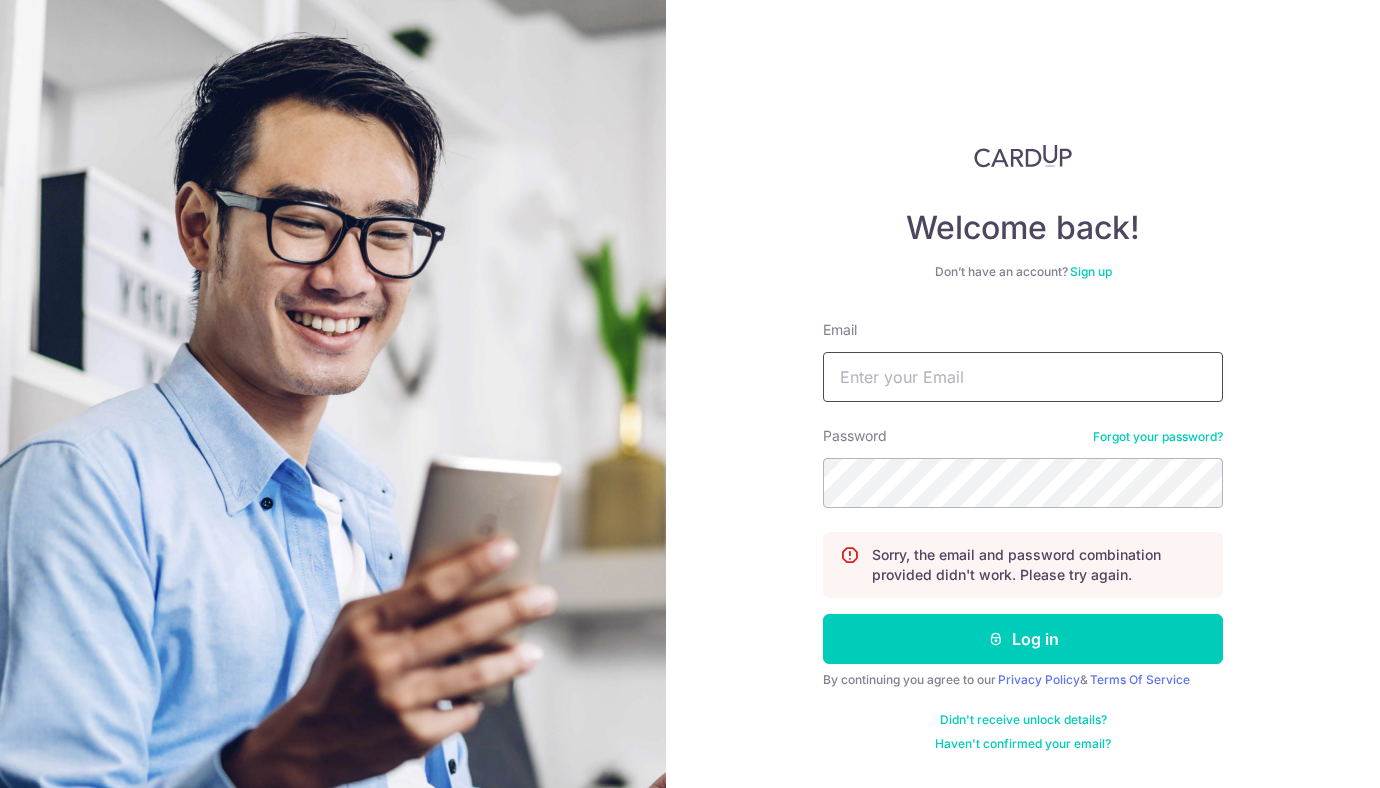 click on "Email" at bounding box center (1023, 377) 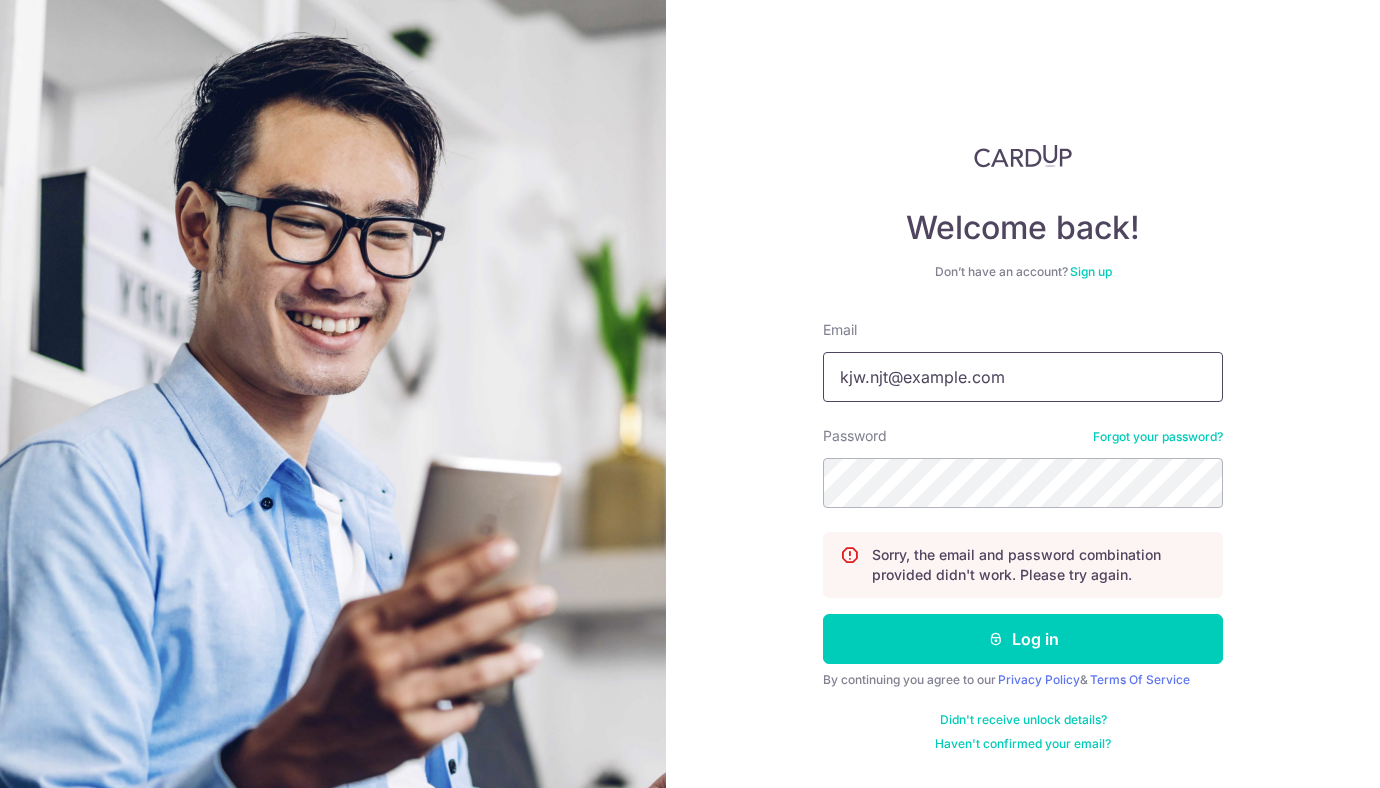 type on "kjw.njt@example.com" 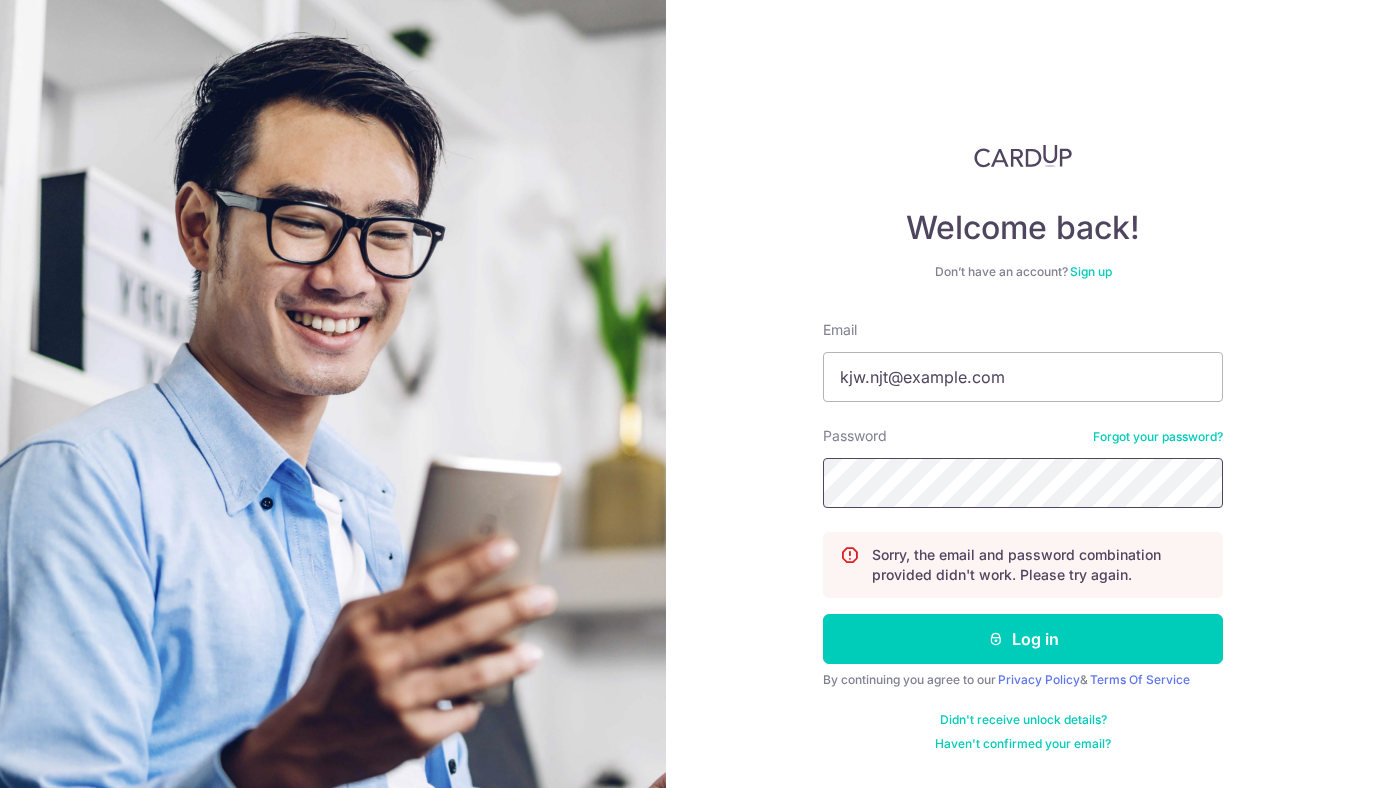 click on "Log in" at bounding box center [1023, 639] 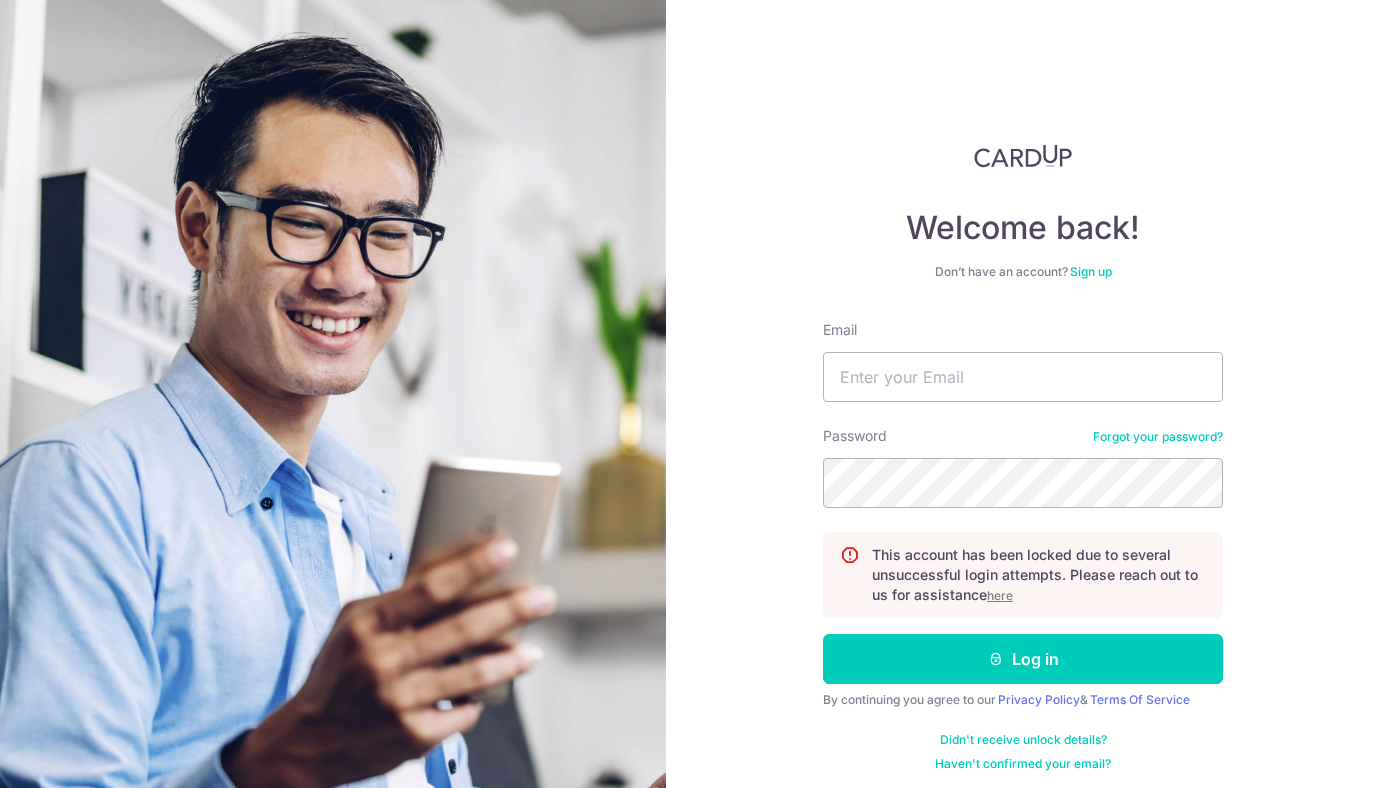 scroll, scrollTop: 0, scrollLeft: 0, axis: both 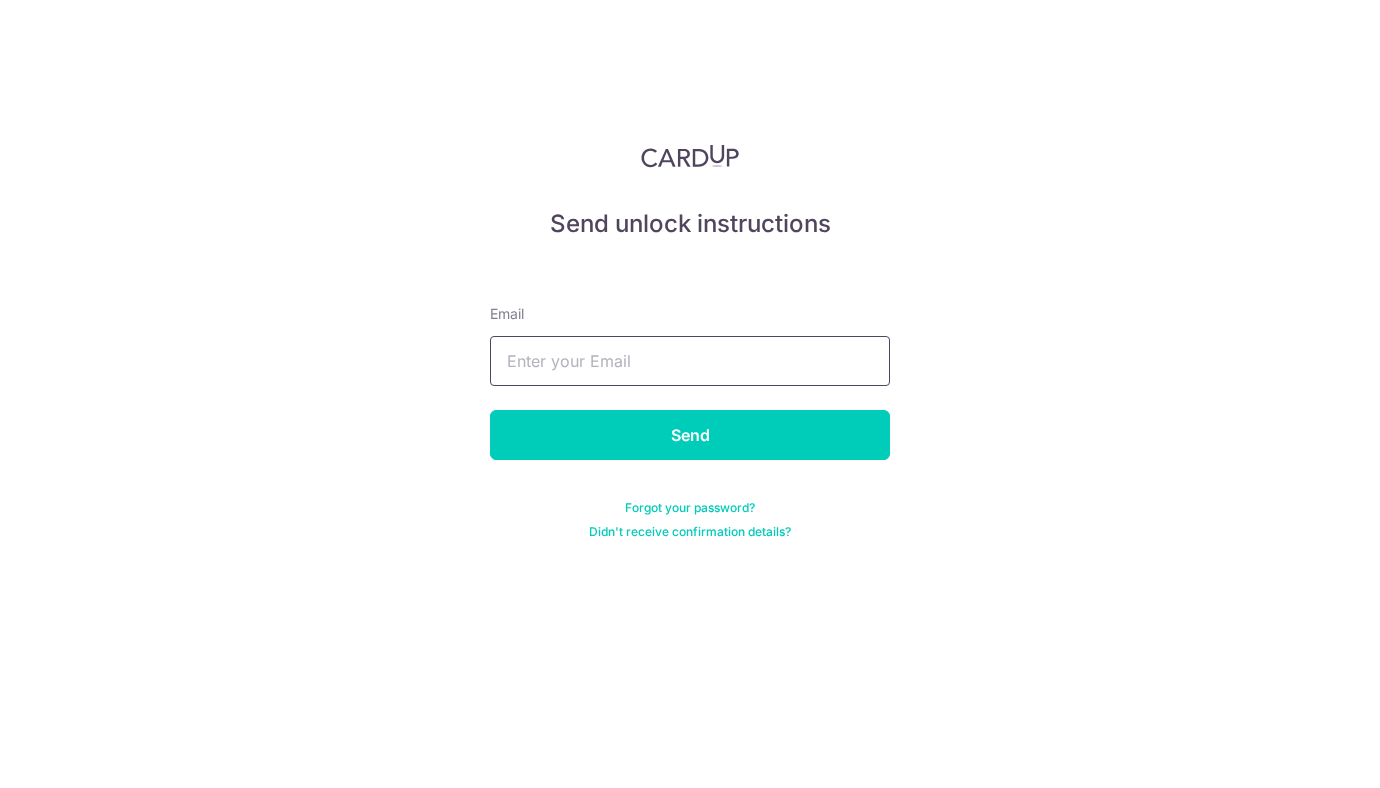 click at bounding box center (690, 361) 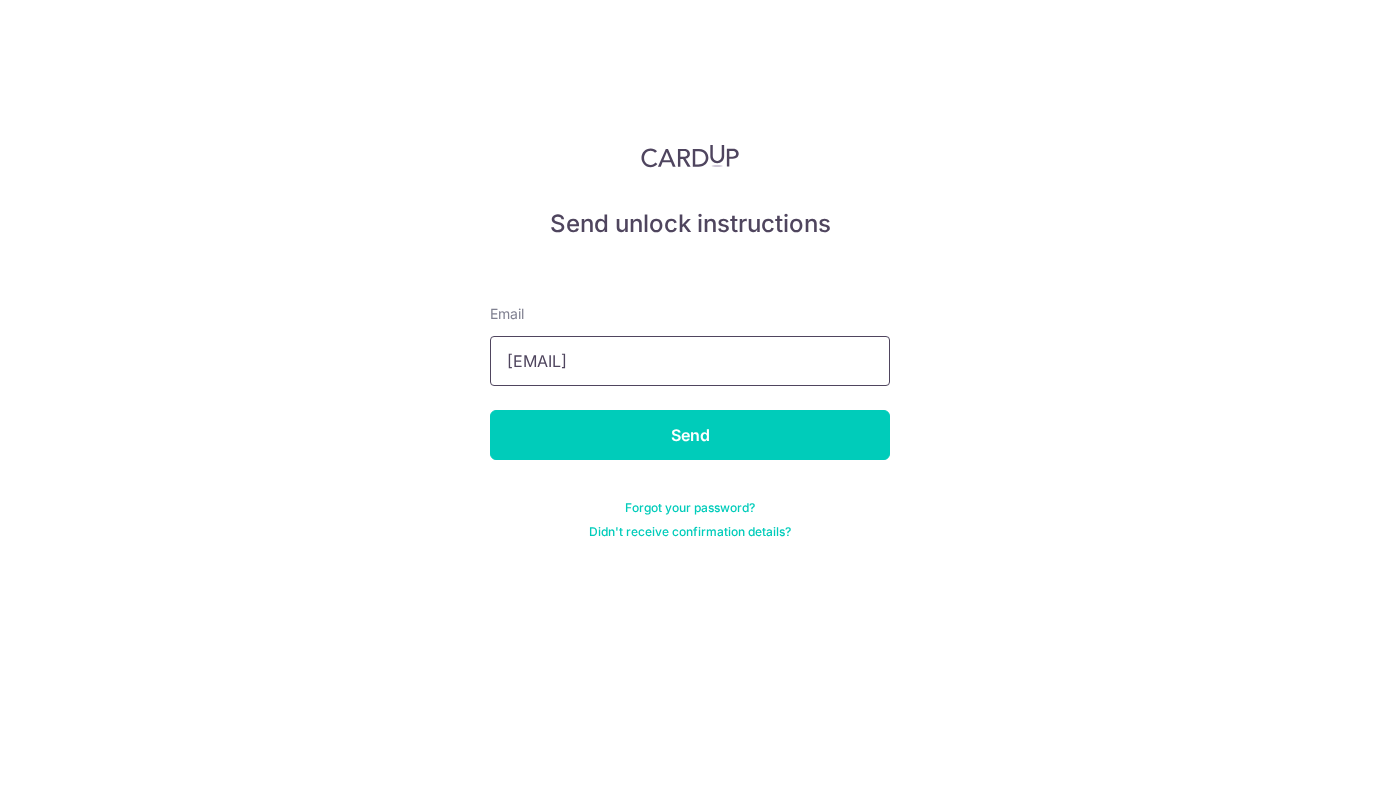 type on "kjw.njt@example.com" 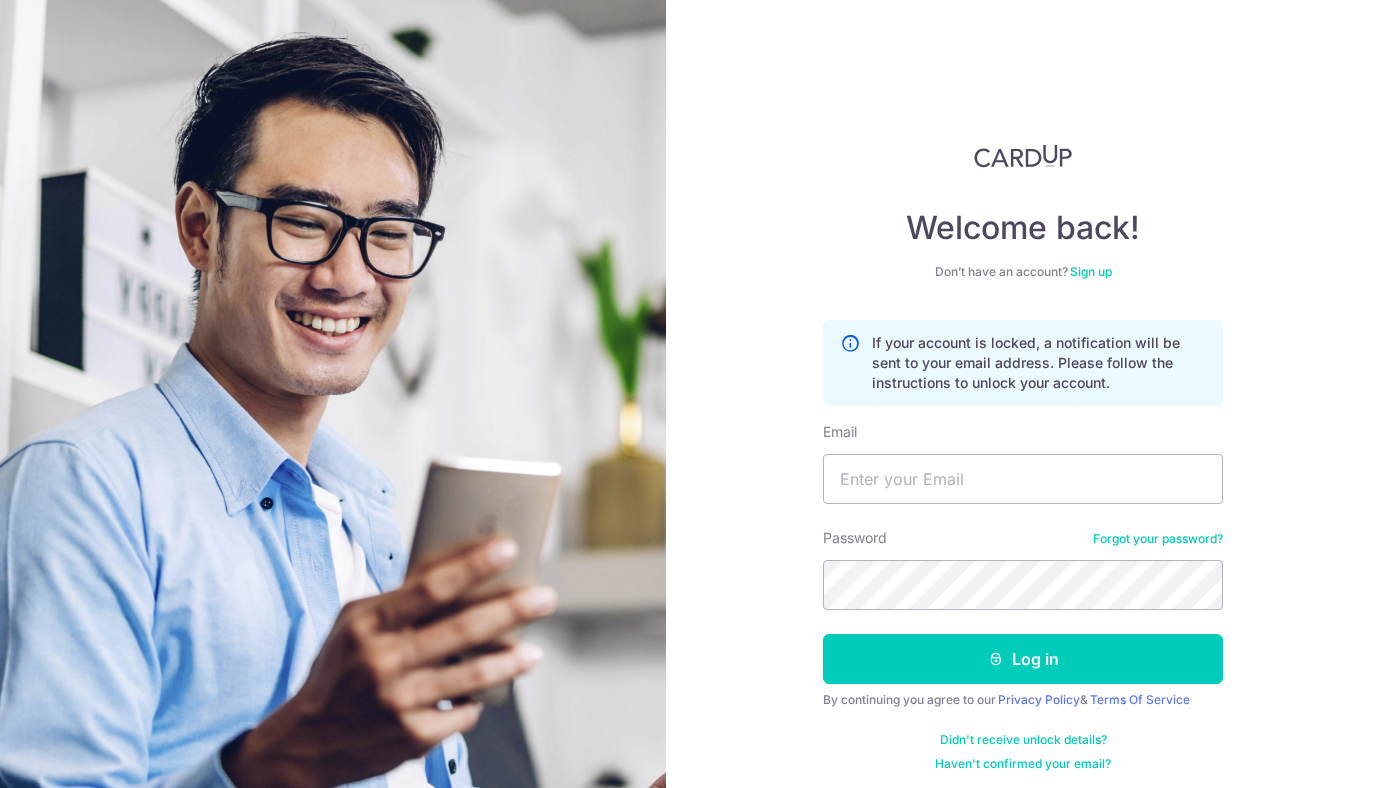scroll, scrollTop: 0, scrollLeft: 0, axis: both 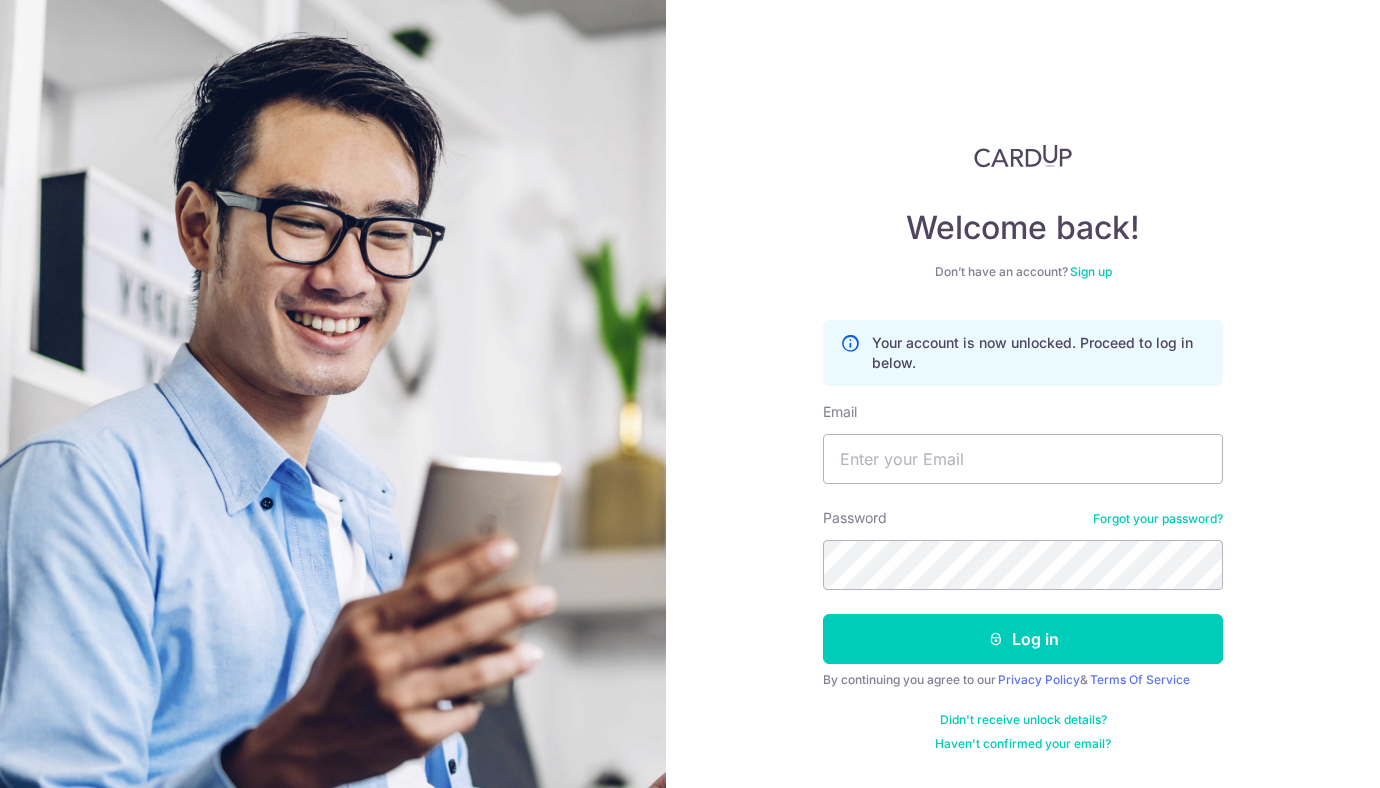 click on "Forgot your password?" at bounding box center [1158, 519] 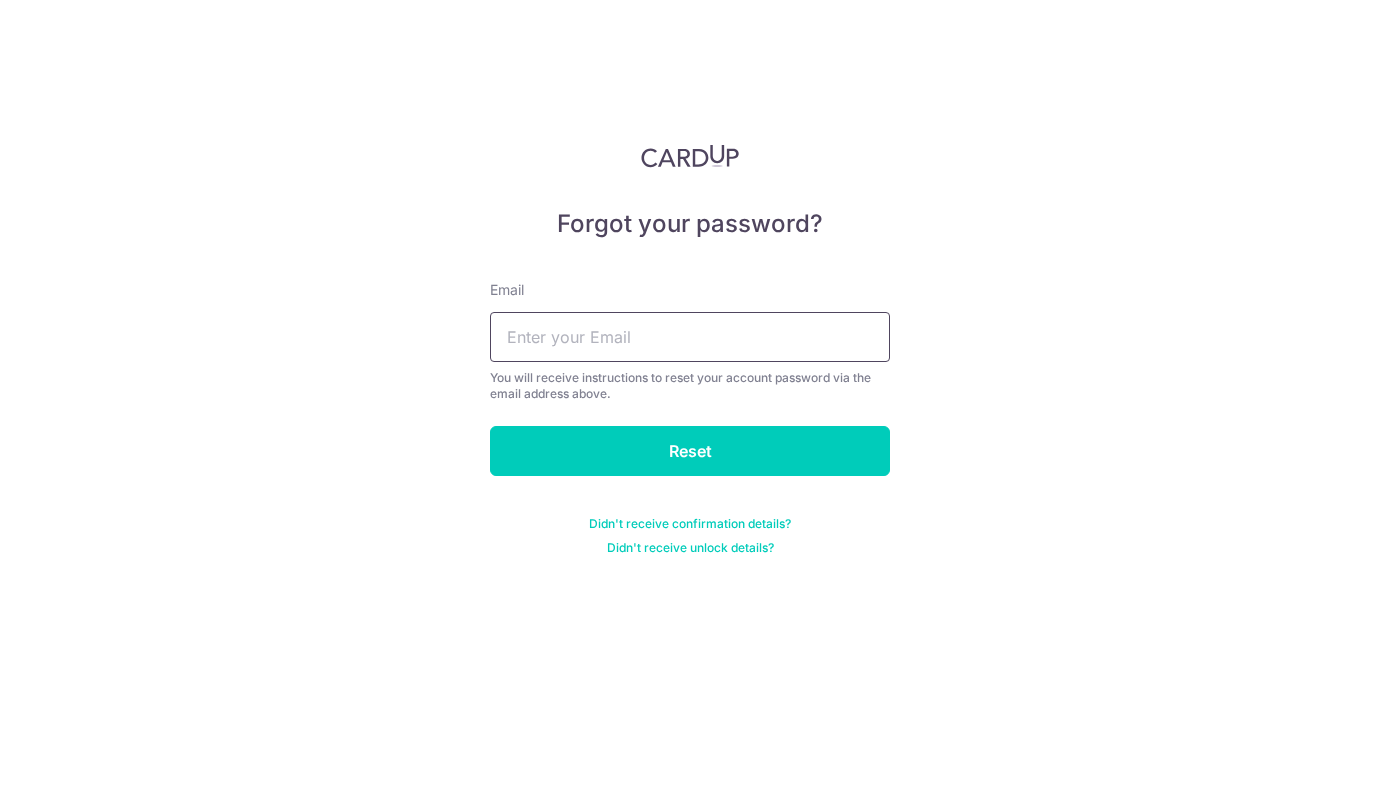 click at bounding box center (690, 337) 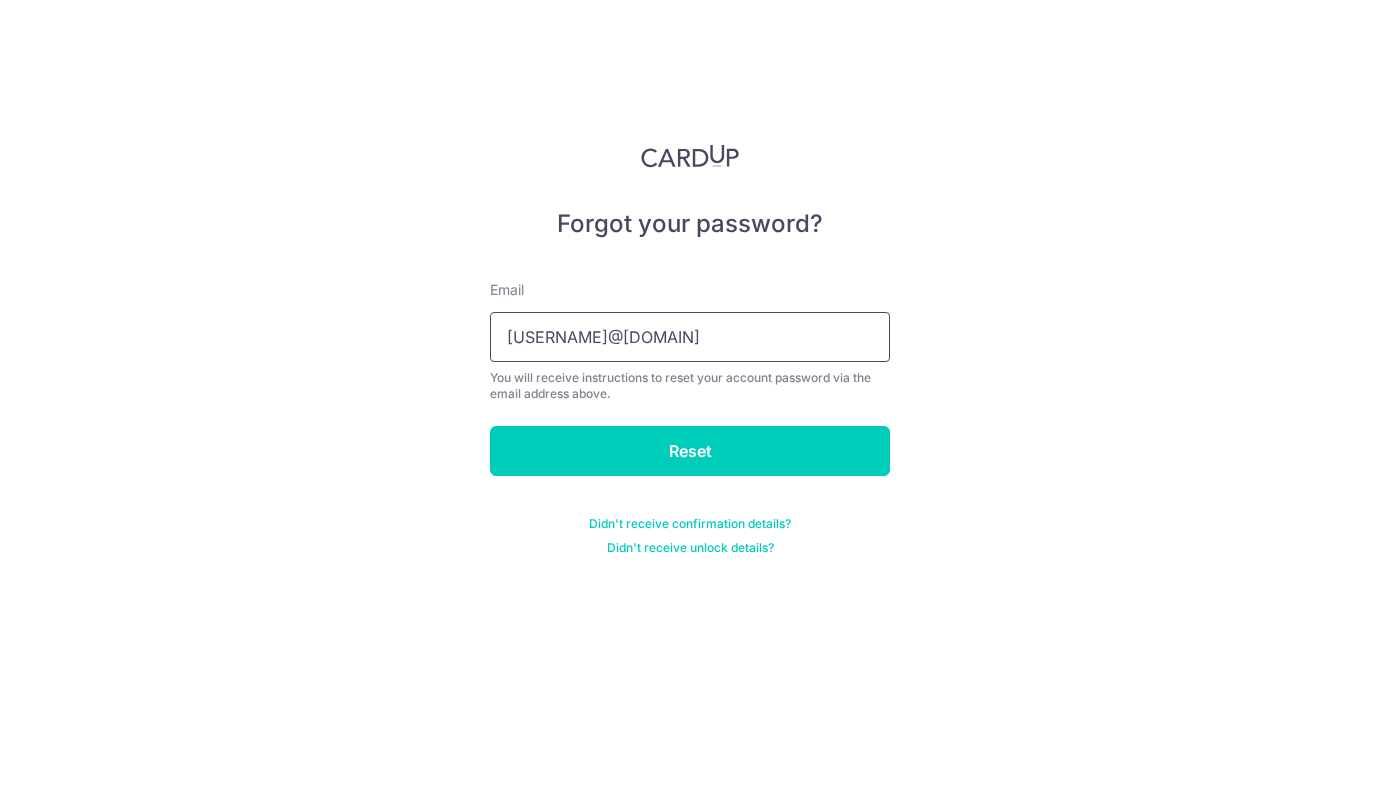 type on "[EMAIL]" 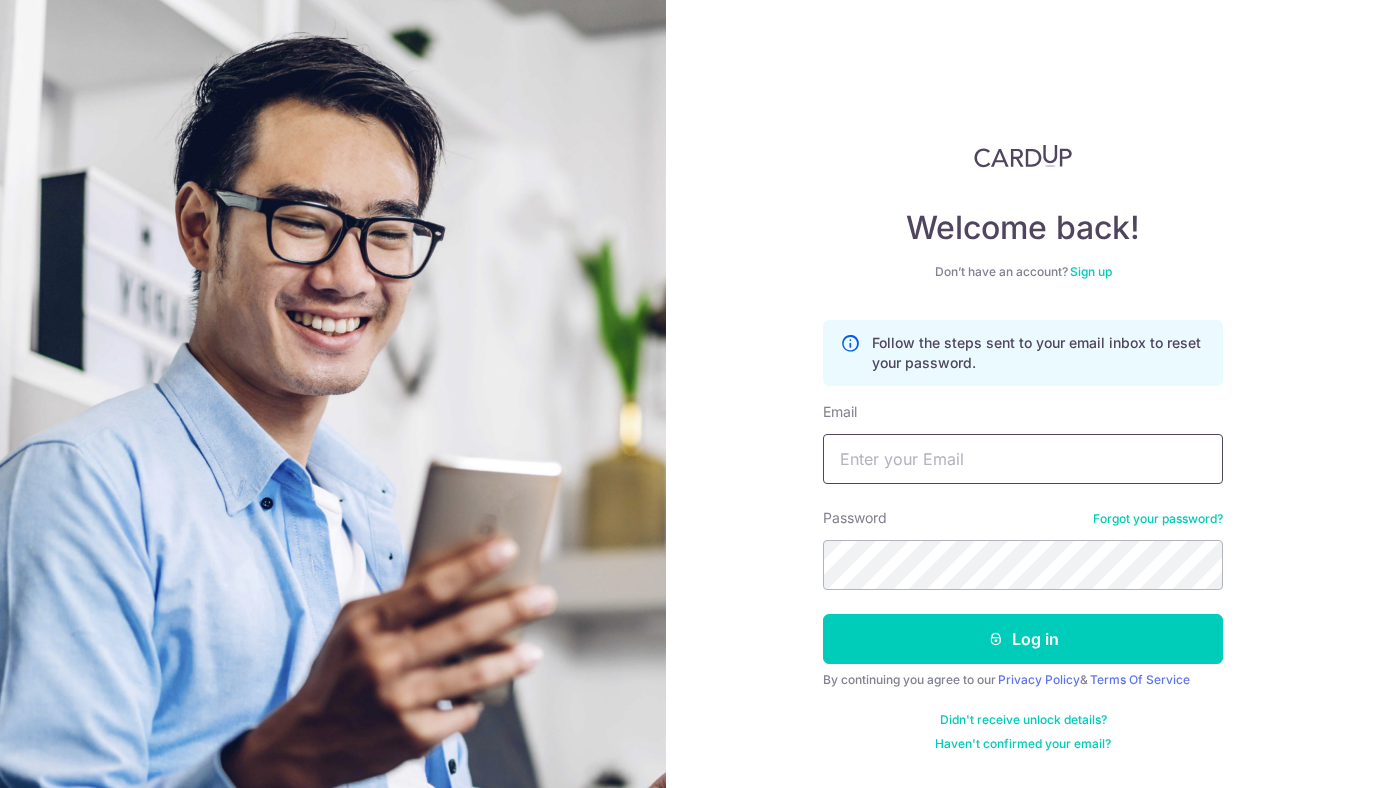 scroll, scrollTop: 0, scrollLeft: 0, axis: both 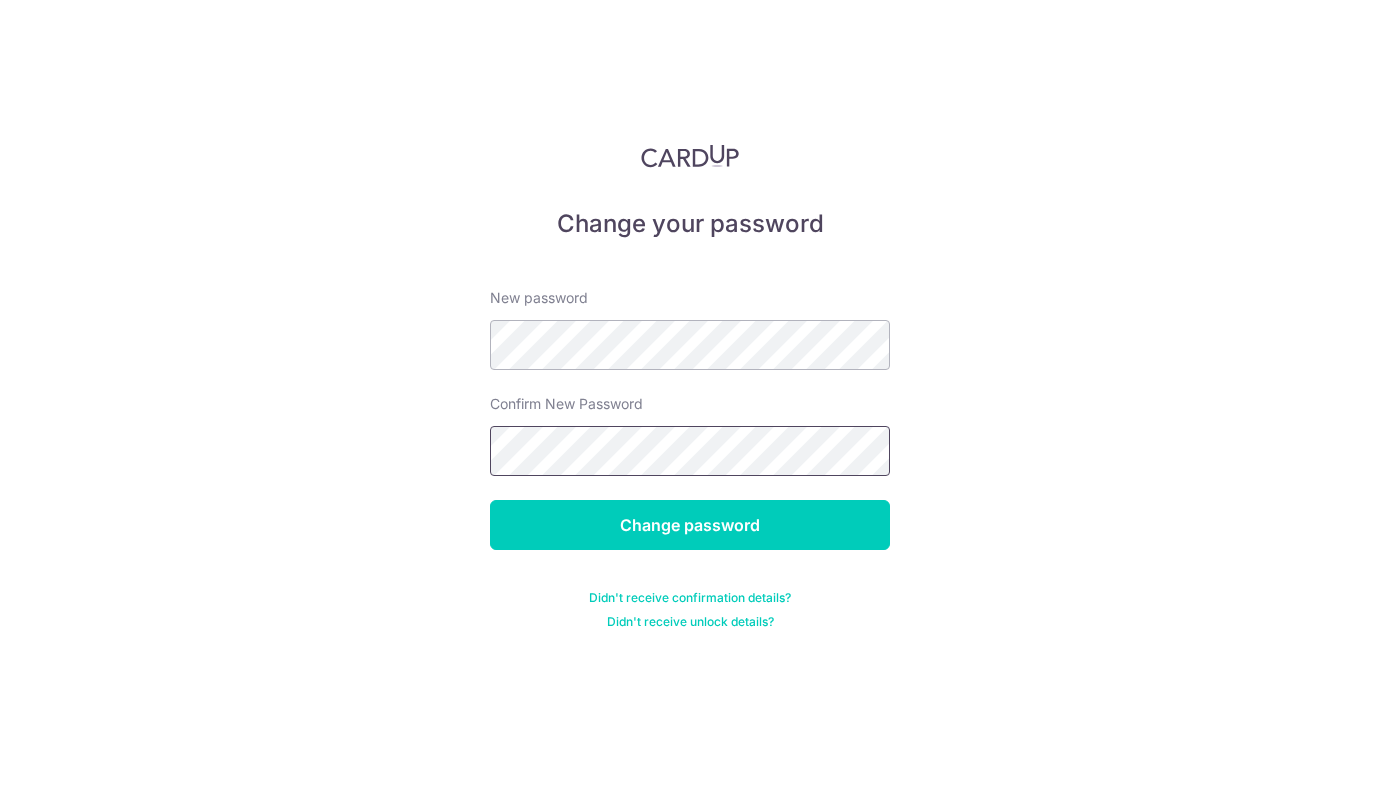 click on "Change password" at bounding box center [690, 525] 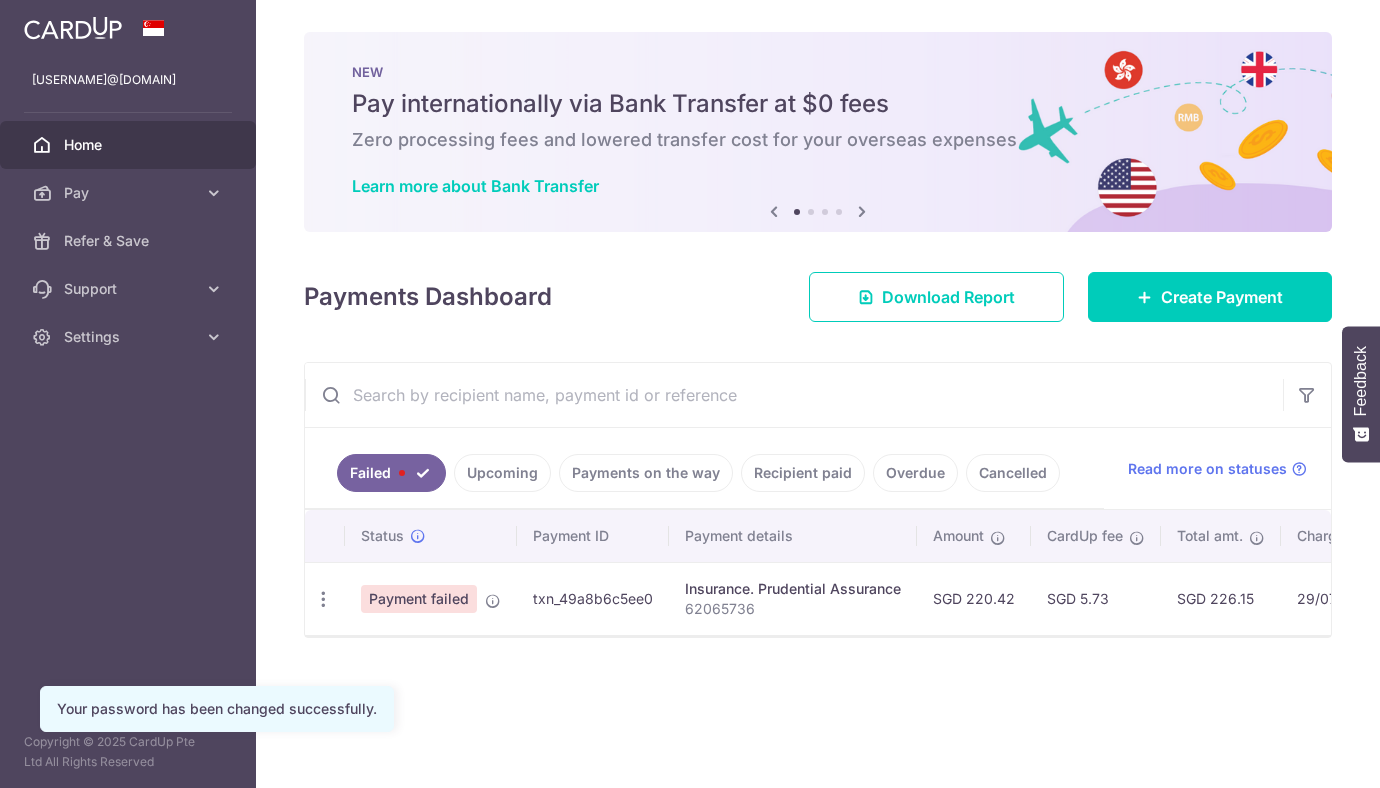 scroll, scrollTop: 0, scrollLeft: 0, axis: both 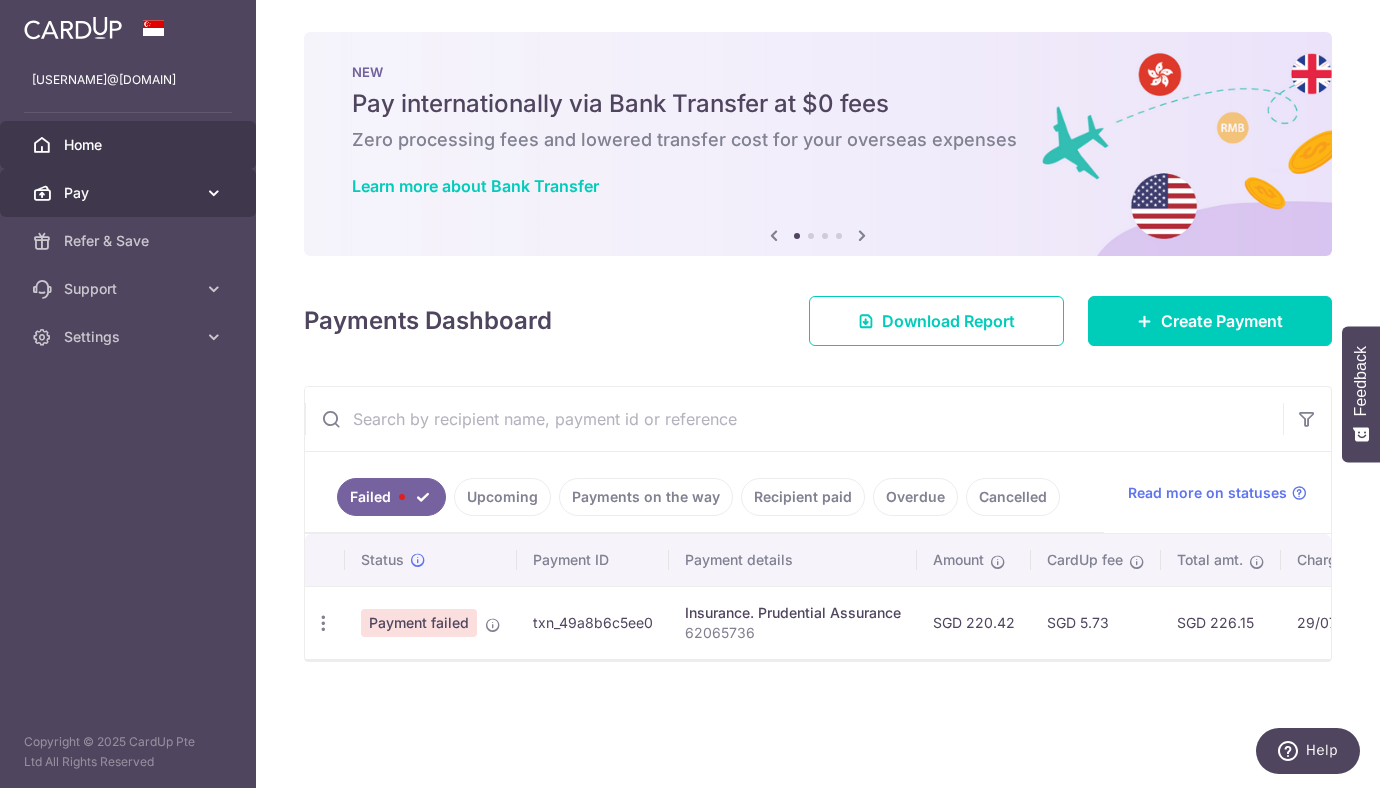 click on "Pay" at bounding box center (130, 193) 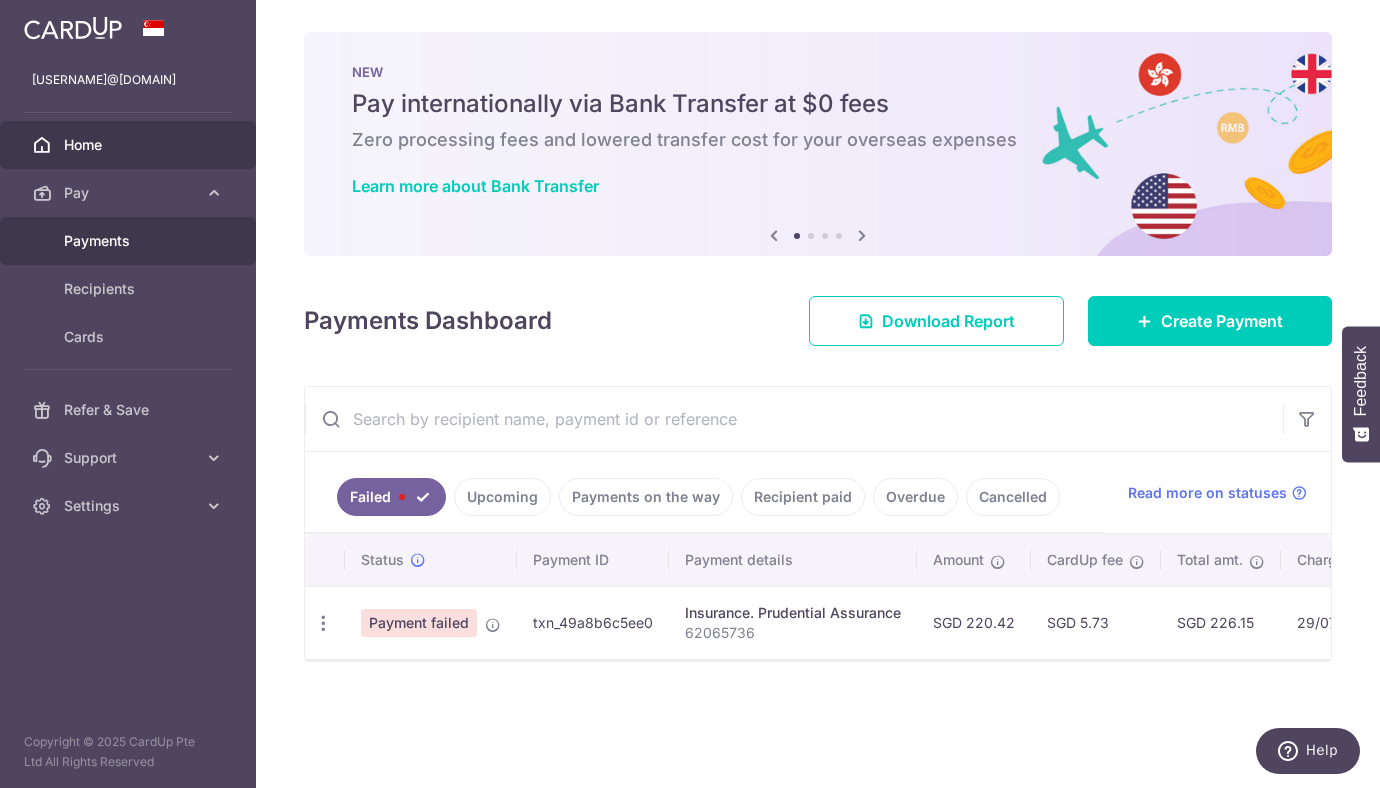 click on "Payments" at bounding box center [128, 241] 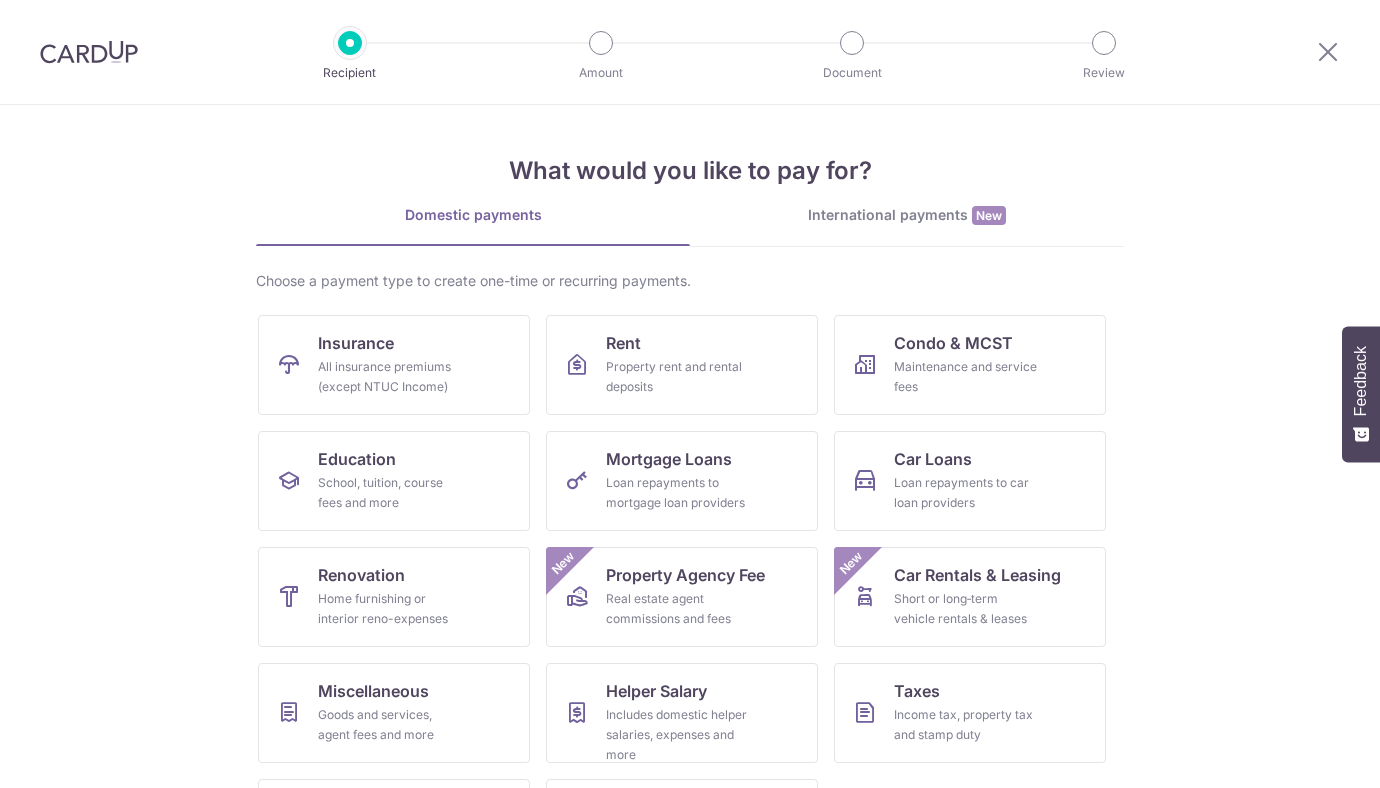 scroll, scrollTop: 0, scrollLeft: 0, axis: both 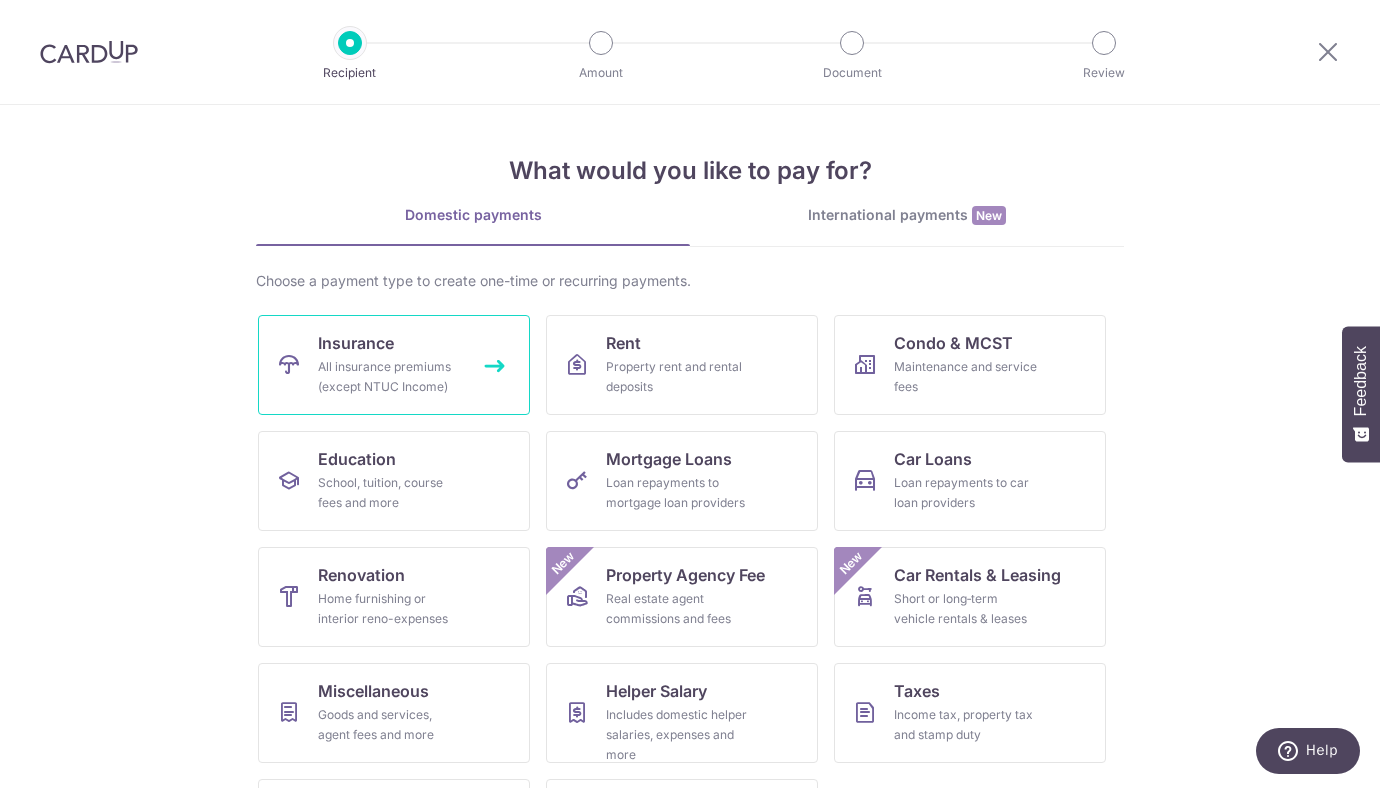 click on "Insurance All insurance premiums (except NTUC Income)" at bounding box center [394, 365] 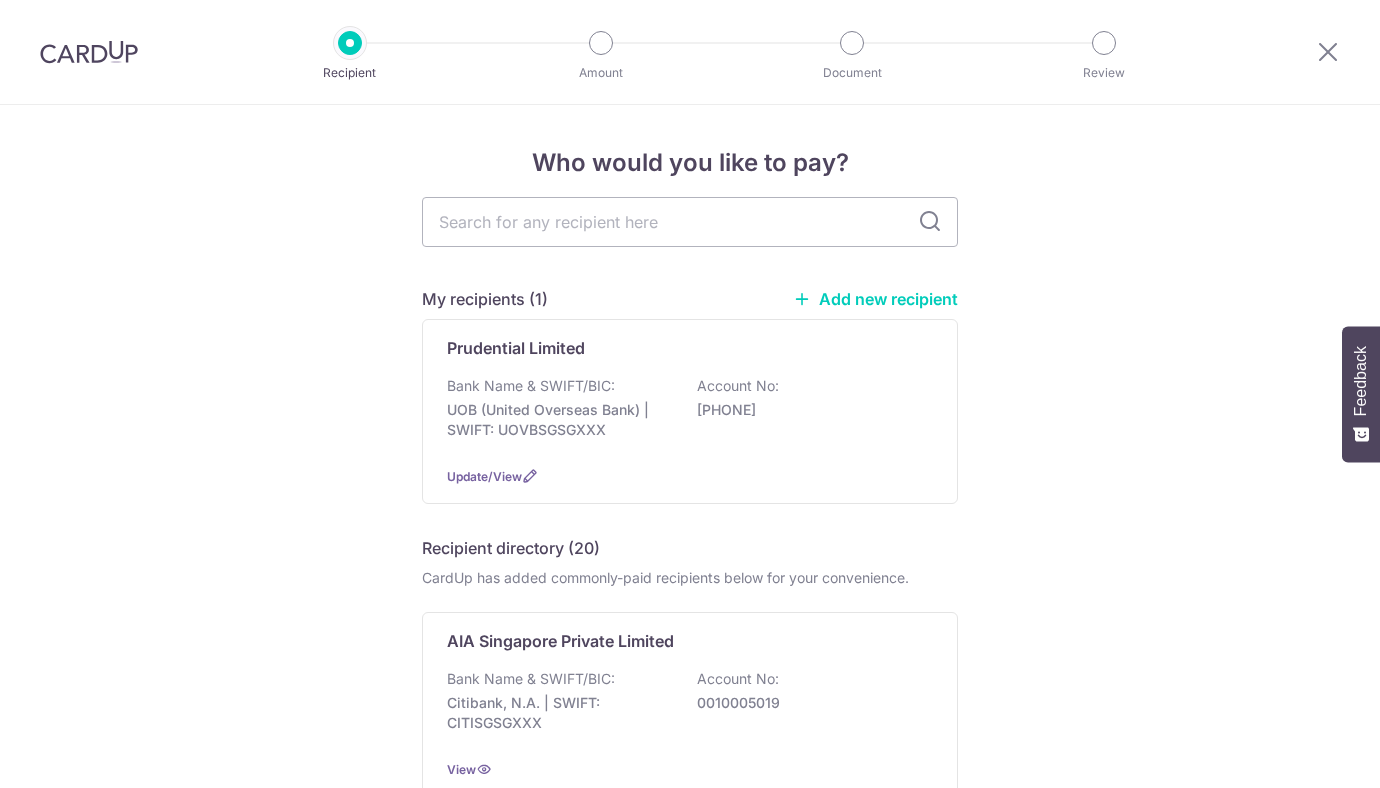 scroll, scrollTop: 0, scrollLeft: 0, axis: both 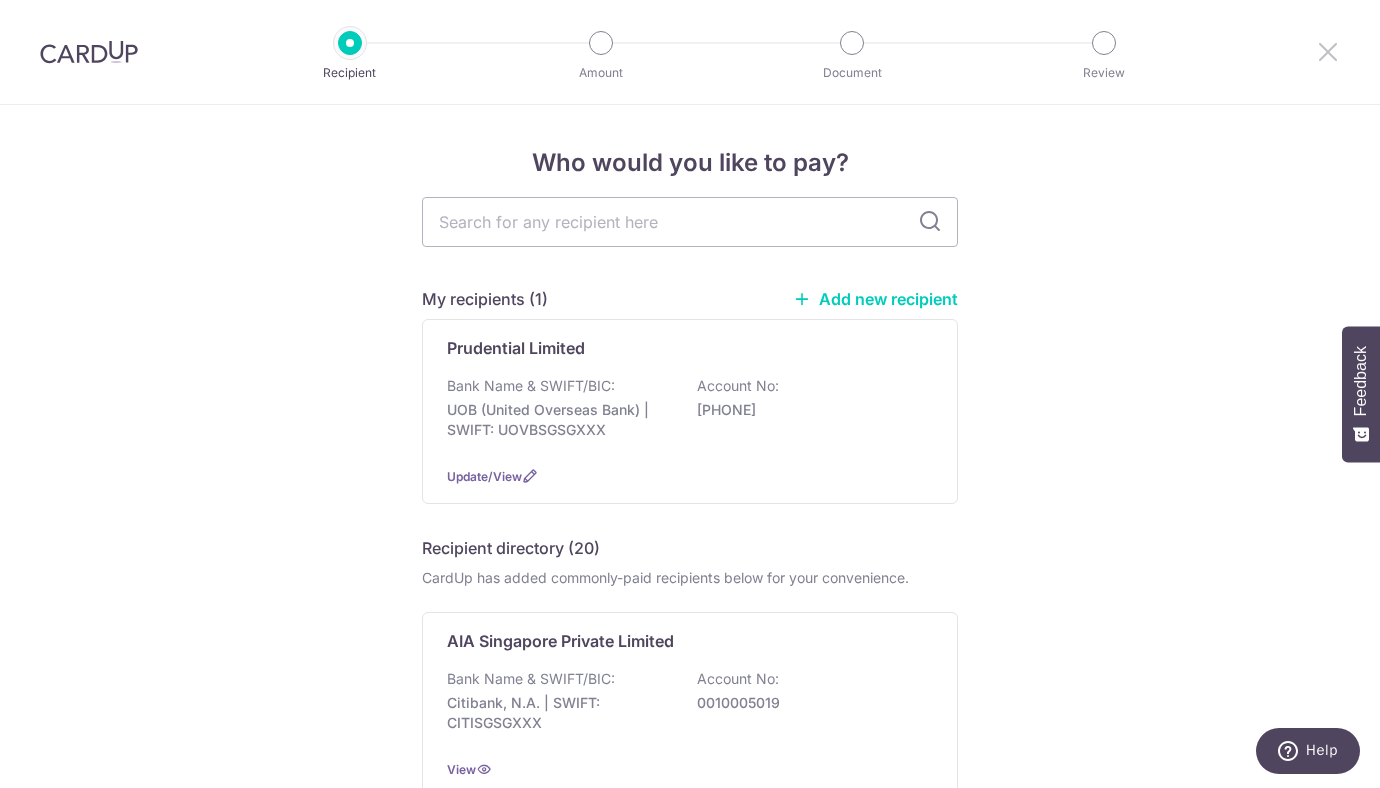 click at bounding box center [1328, 51] 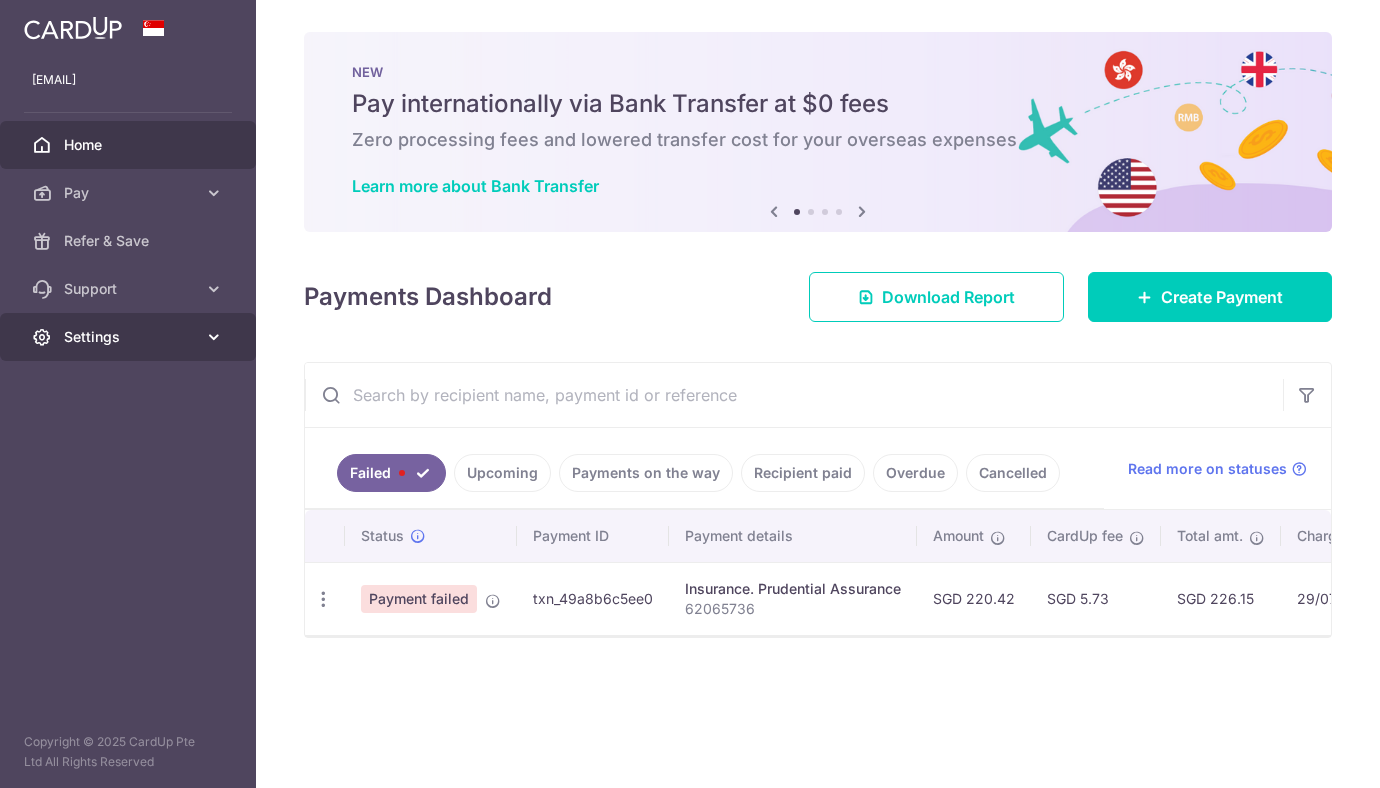 scroll, scrollTop: 0, scrollLeft: 0, axis: both 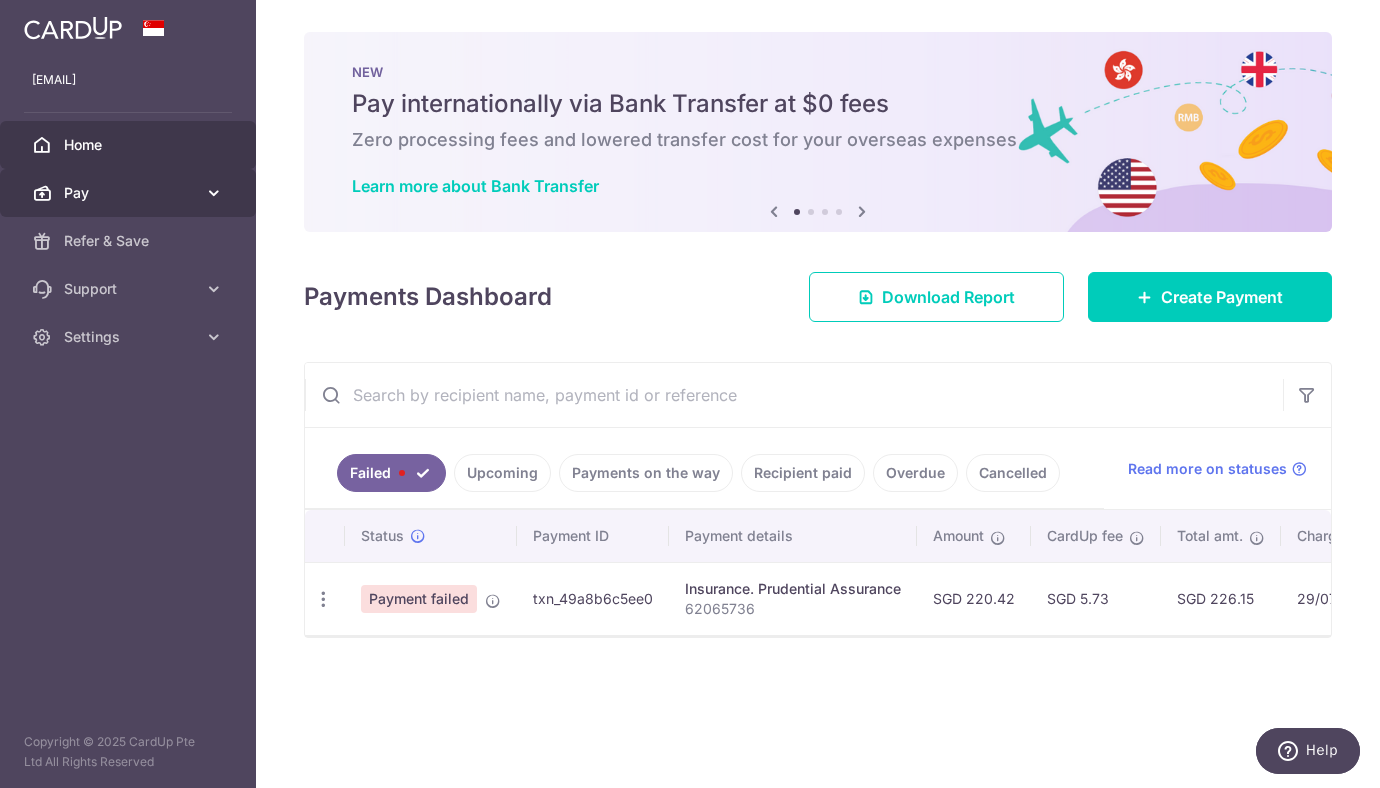 click on "Pay" at bounding box center [130, 193] 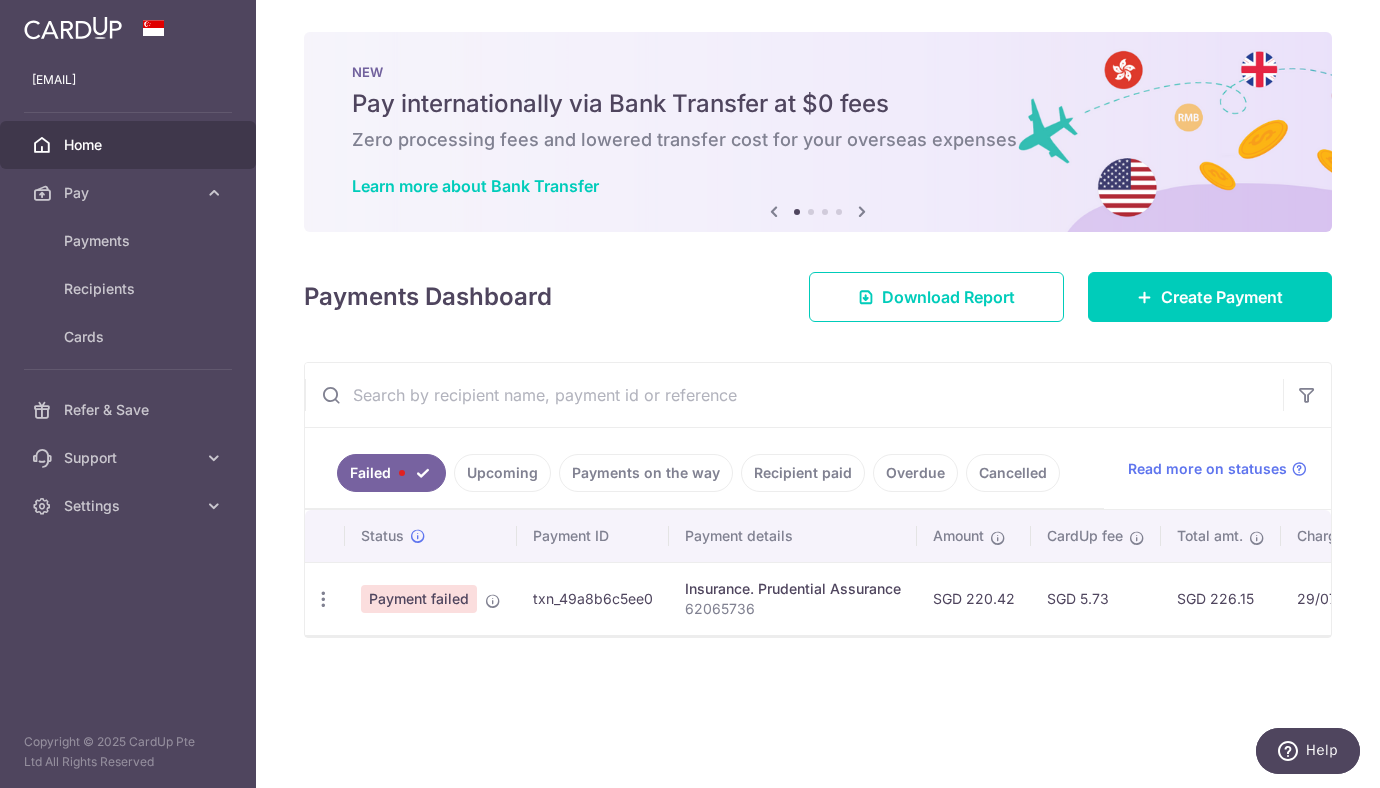 click on "Payments Dashboard
Download Report
Create Payment" at bounding box center [818, 293] 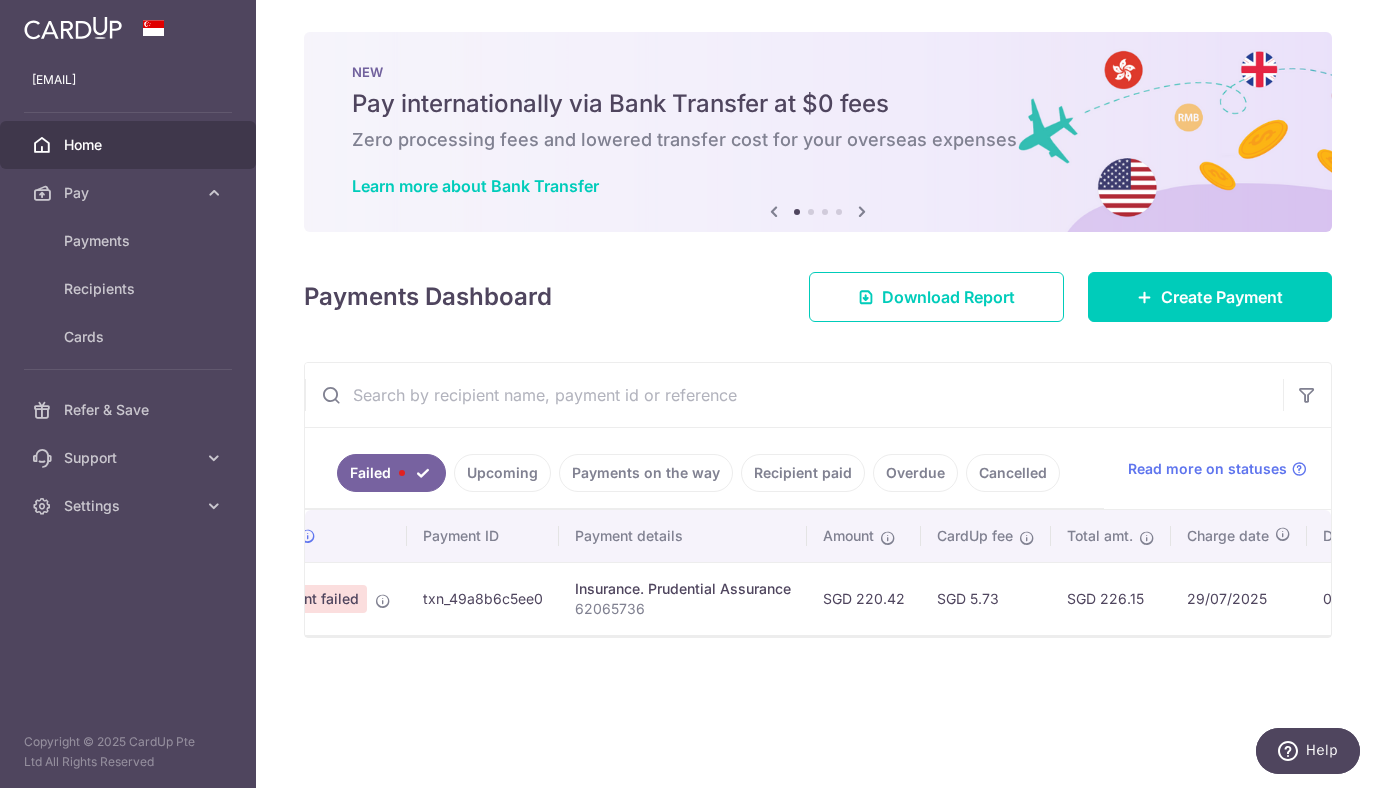 scroll, scrollTop: 0, scrollLeft: 350, axis: horizontal 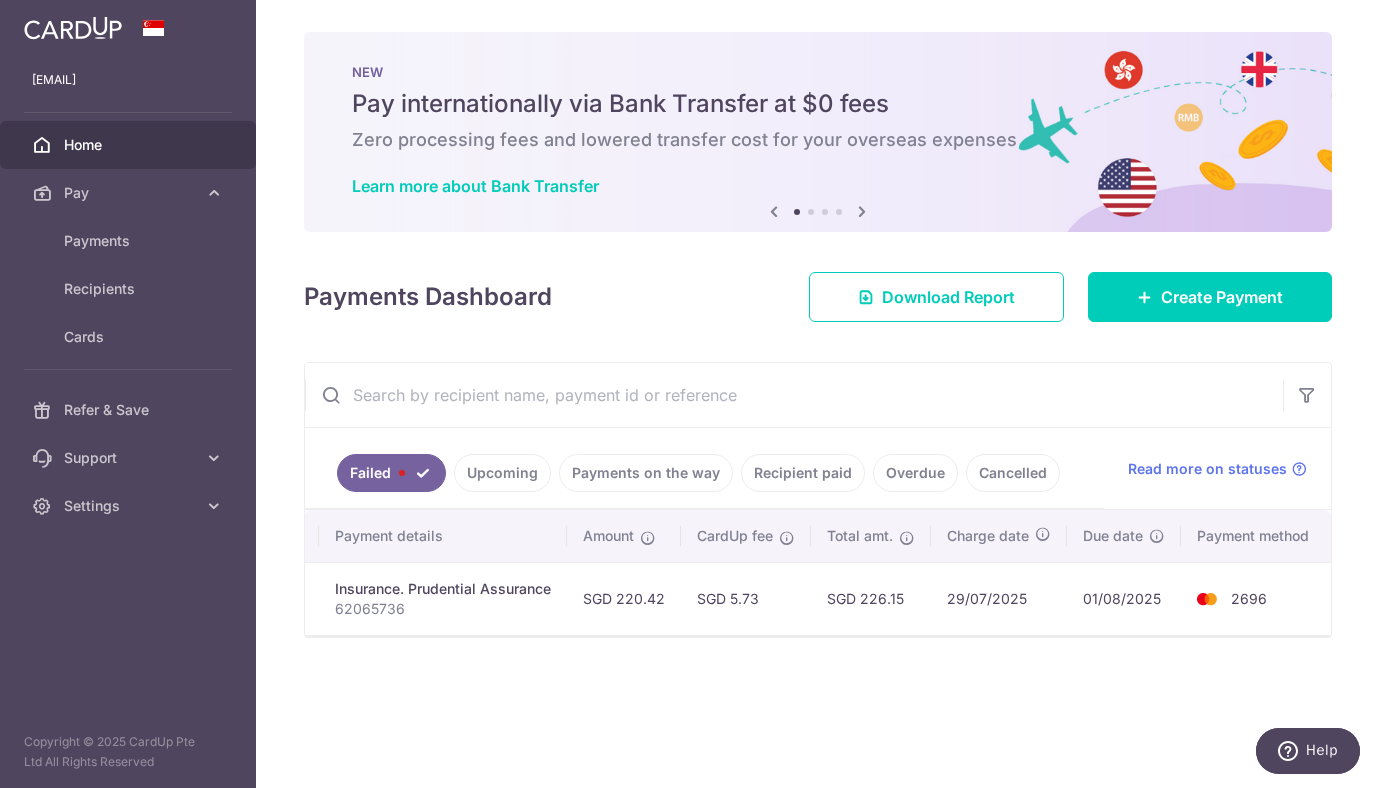 click on "Upcoming" at bounding box center [502, 473] 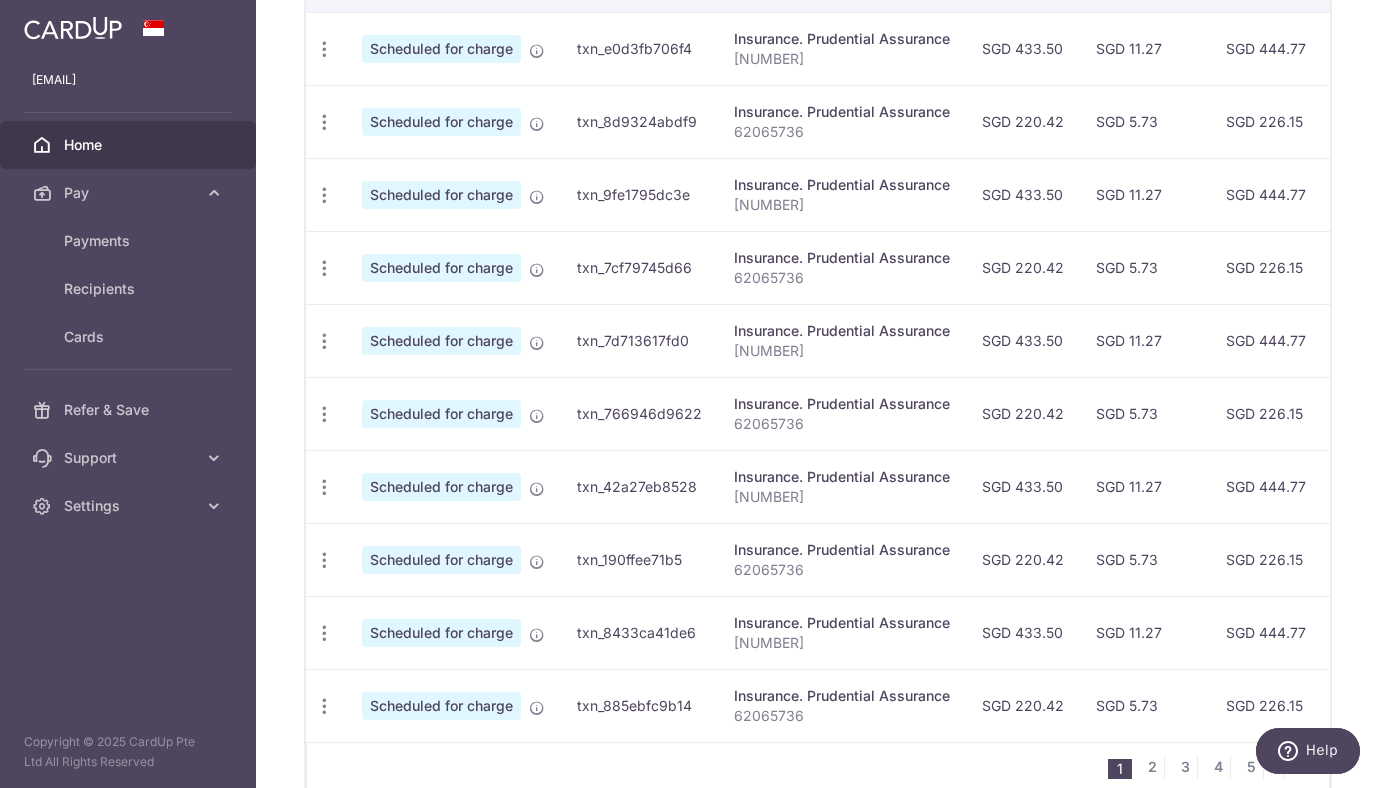 scroll, scrollTop: 651, scrollLeft: 0, axis: vertical 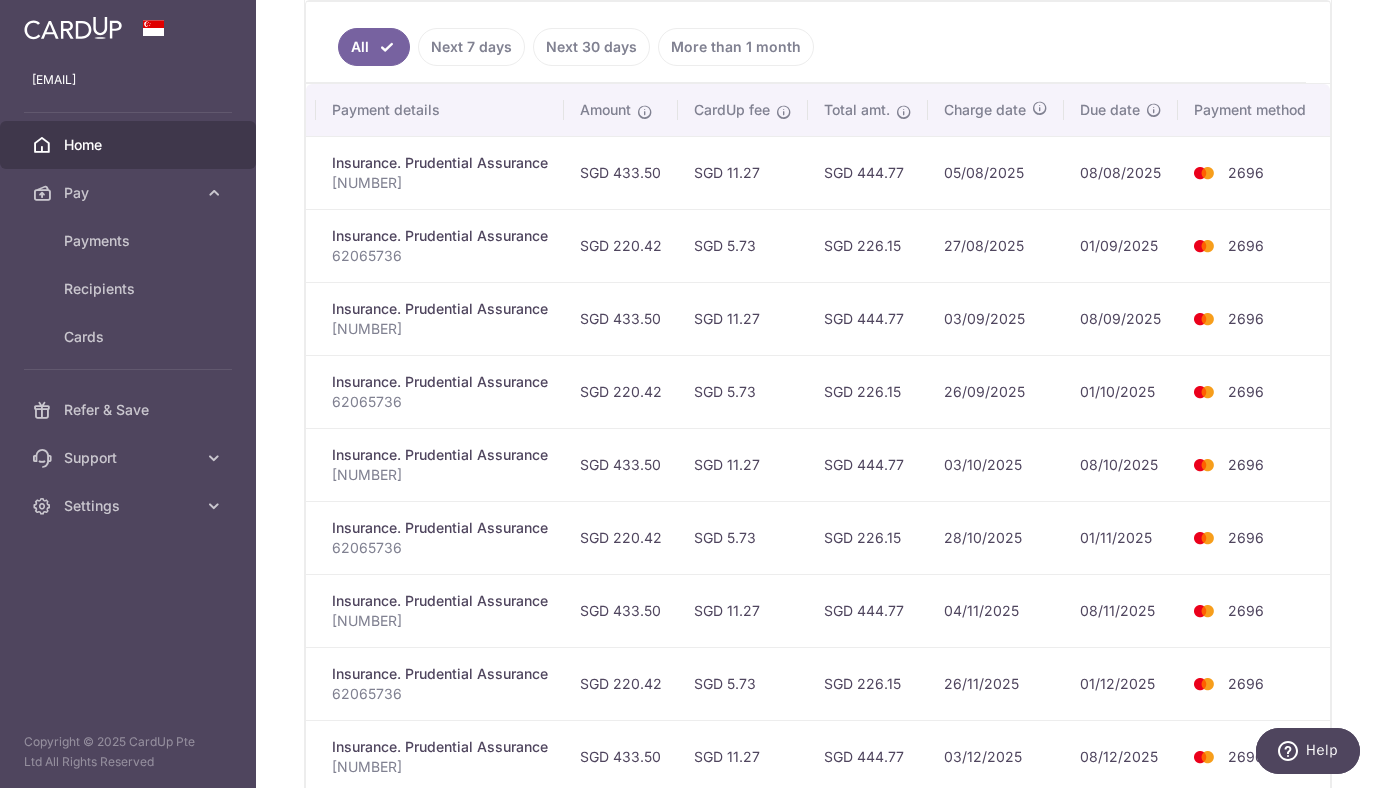 drag, startPoint x: 1021, startPoint y: 171, endPoint x: 922, endPoint y: 167, distance: 99.08077 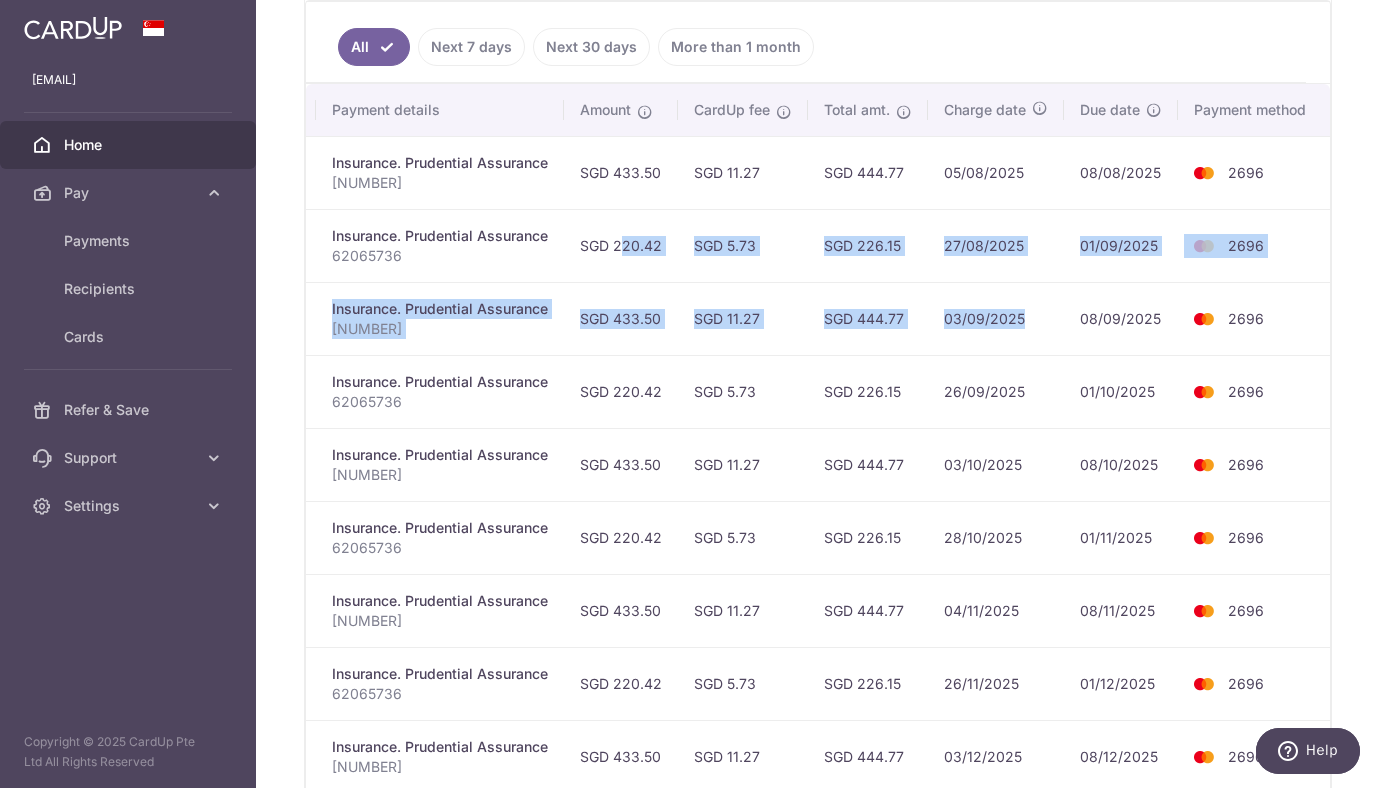 drag, startPoint x: 592, startPoint y: 247, endPoint x: 1016, endPoint y: 328, distance: 431.6677 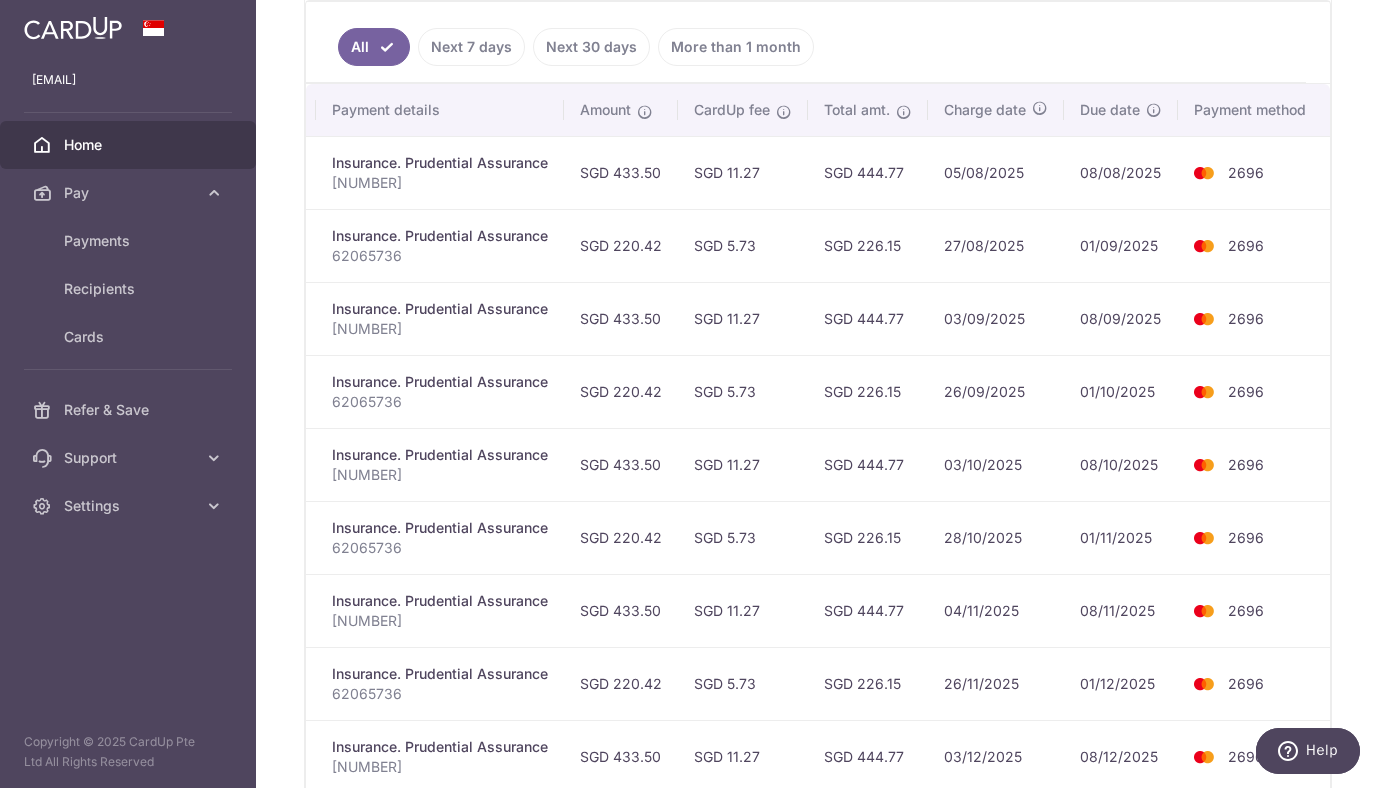 click on "03/09/2025" at bounding box center [996, 318] 